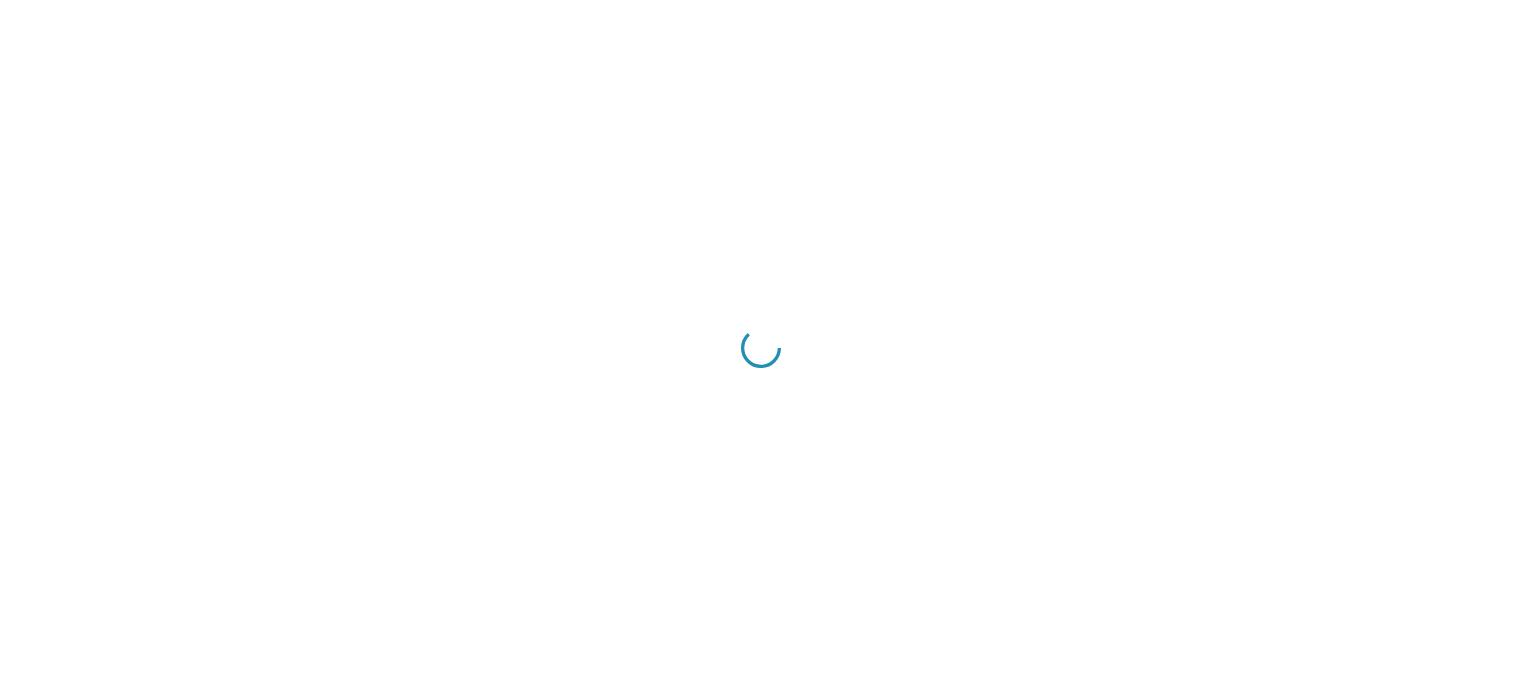 scroll, scrollTop: 0, scrollLeft: 0, axis: both 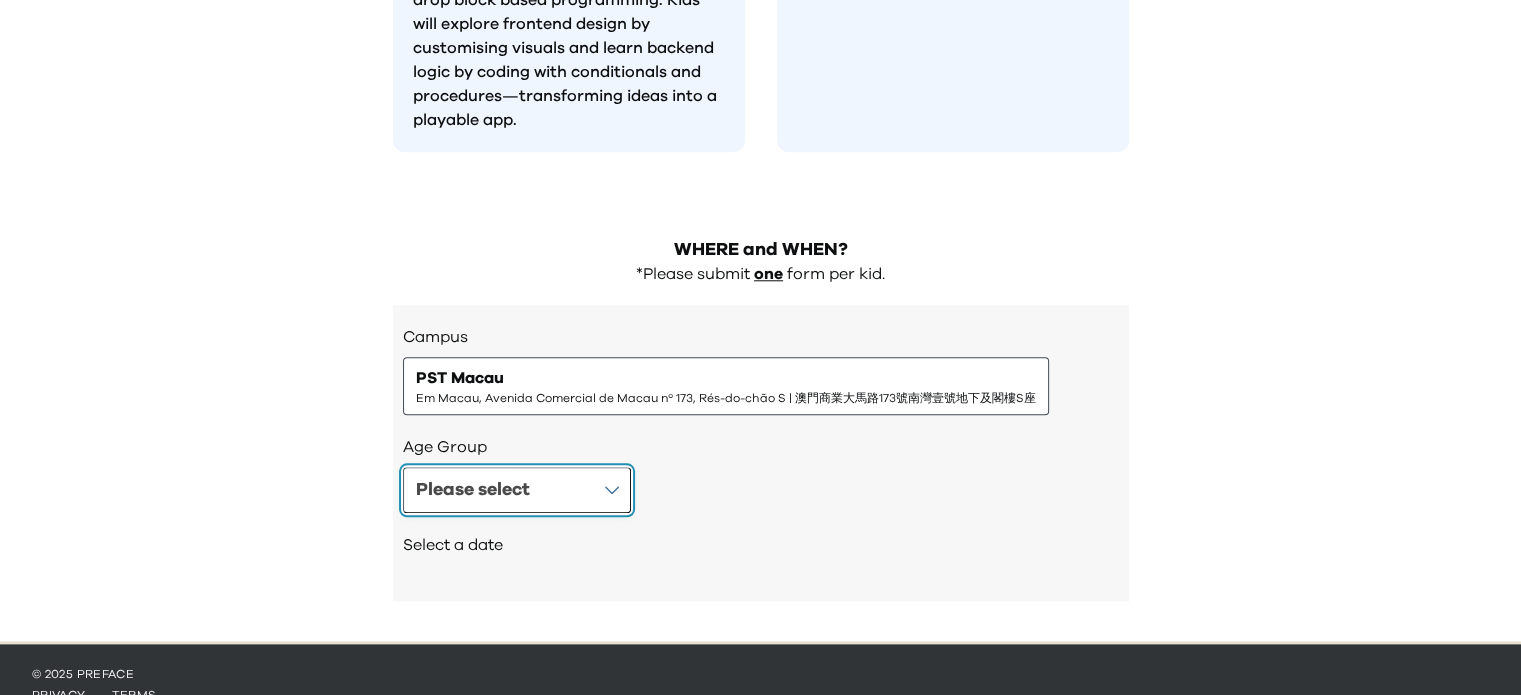 click on "Please select" at bounding box center [517, 490] 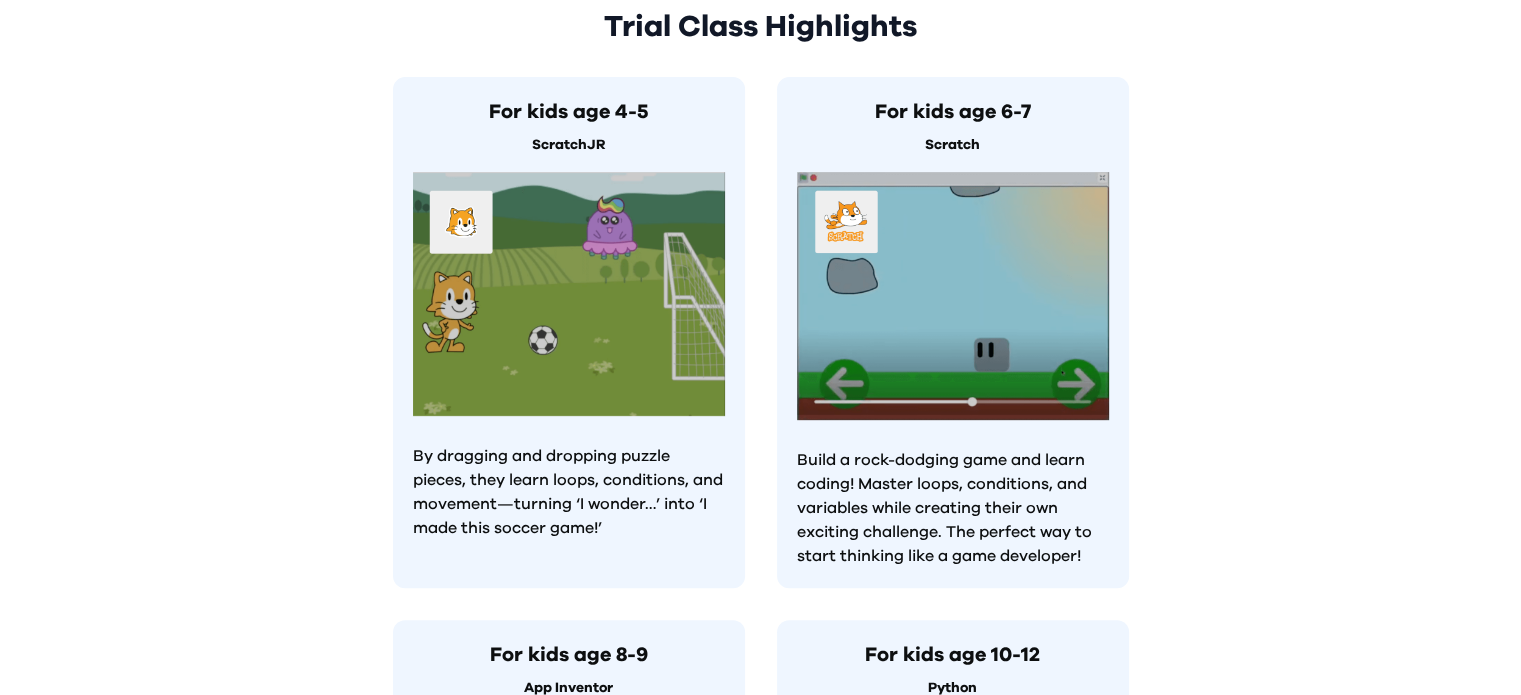 scroll, scrollTop: 824, scrollLeft: 0, axis: vertical 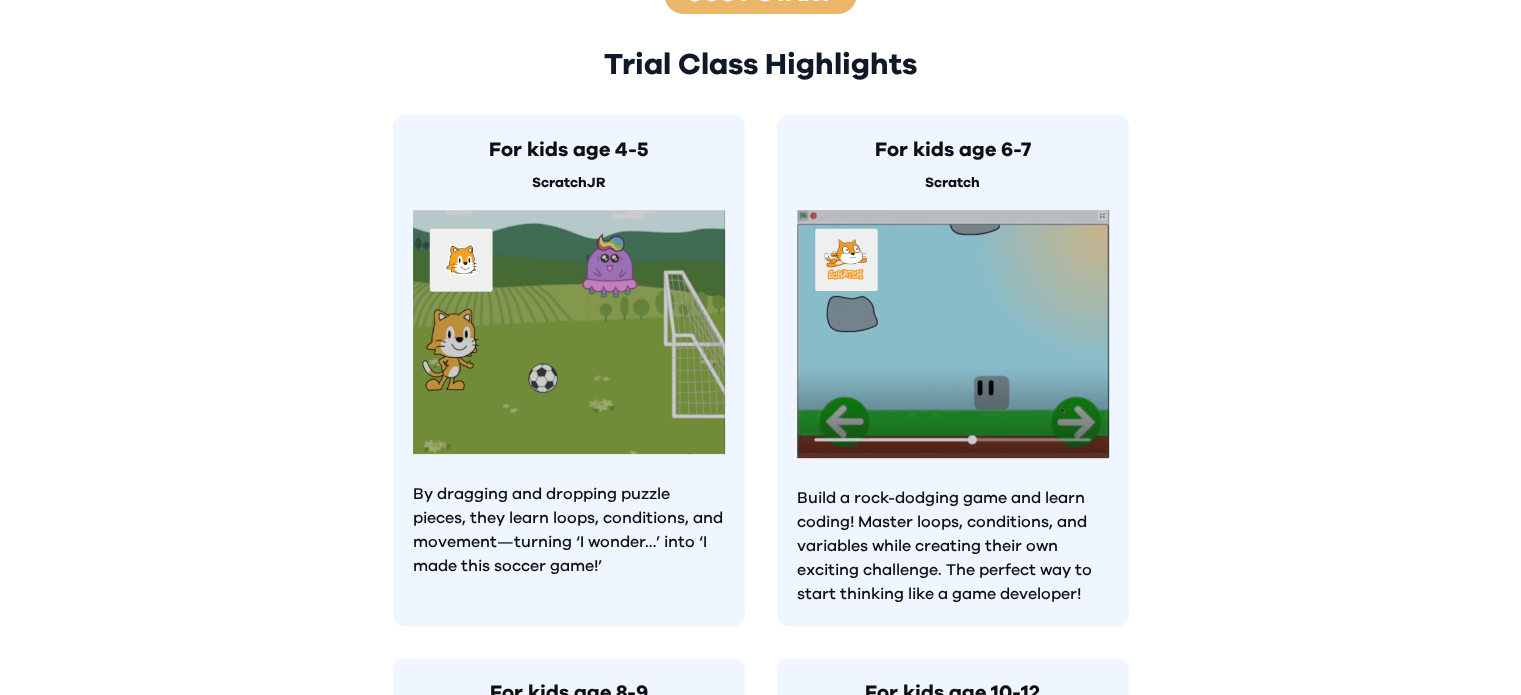 click on "For kids age [AGE] ScratchJR By dragging and dropping puzzle pieces, they learn loops, conditions, and movement—turning ‘I wonder…’ into ‘I made this soccer game!’" at bounding box center [569, 370] 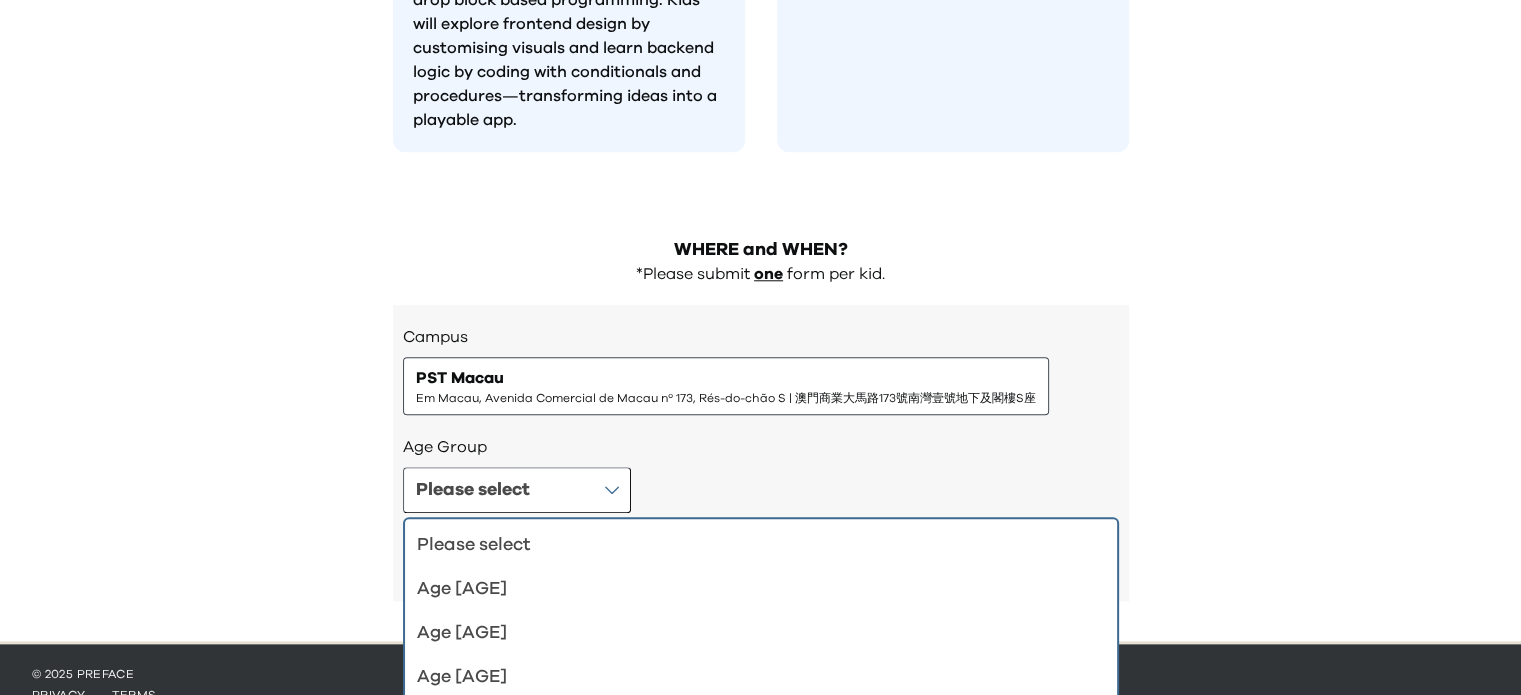 click on "Age [AGE]" at bounding box center [749, 589] 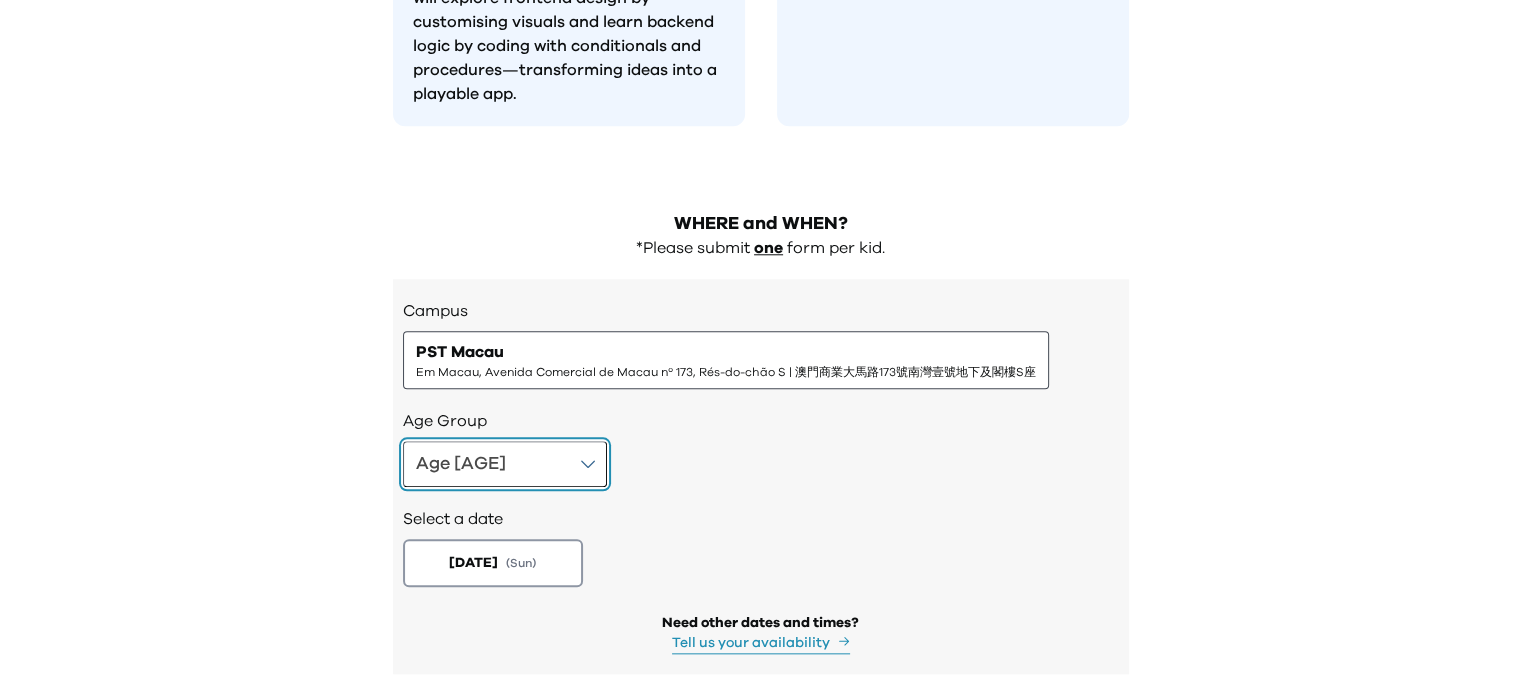 scroll, scrollTop: 2021, scrollLeft: 0, axis: vertical 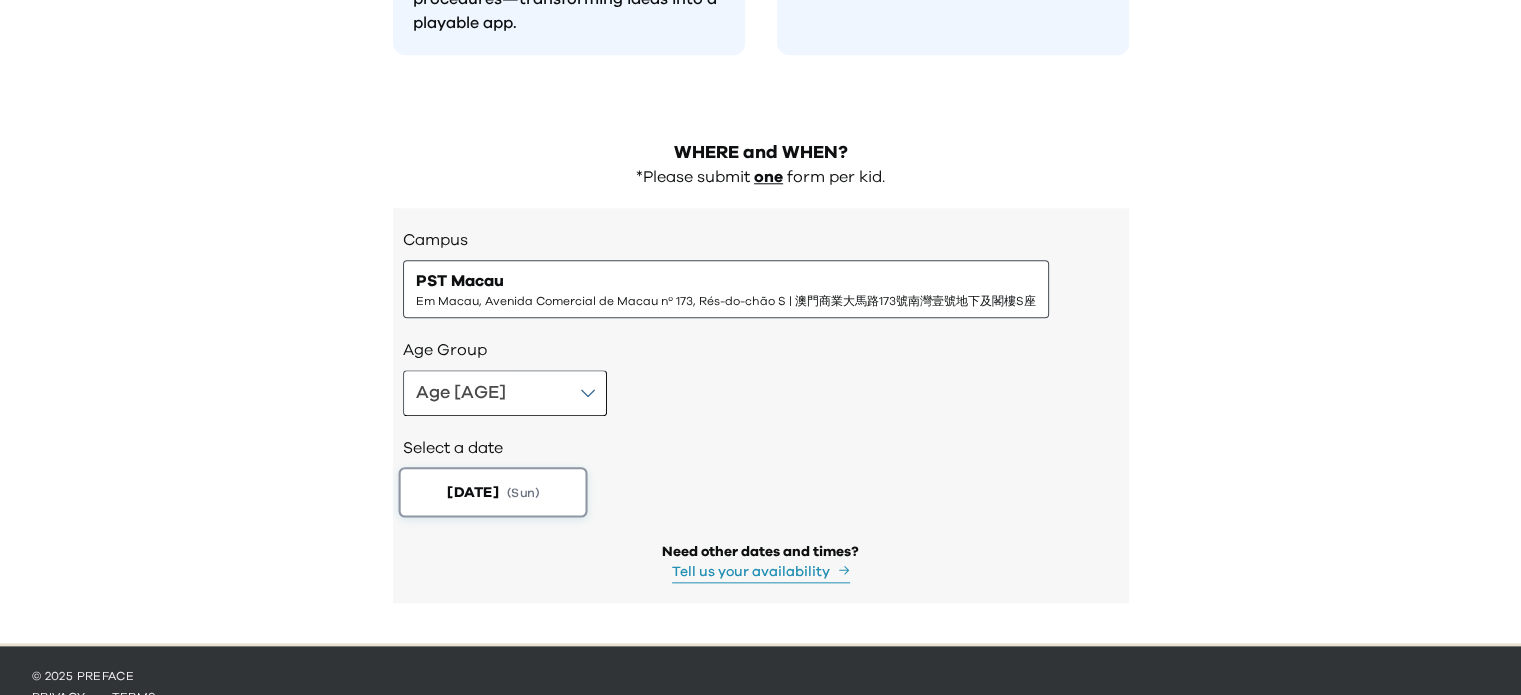 click on "([DAY])" at bounding box center [523, 492] 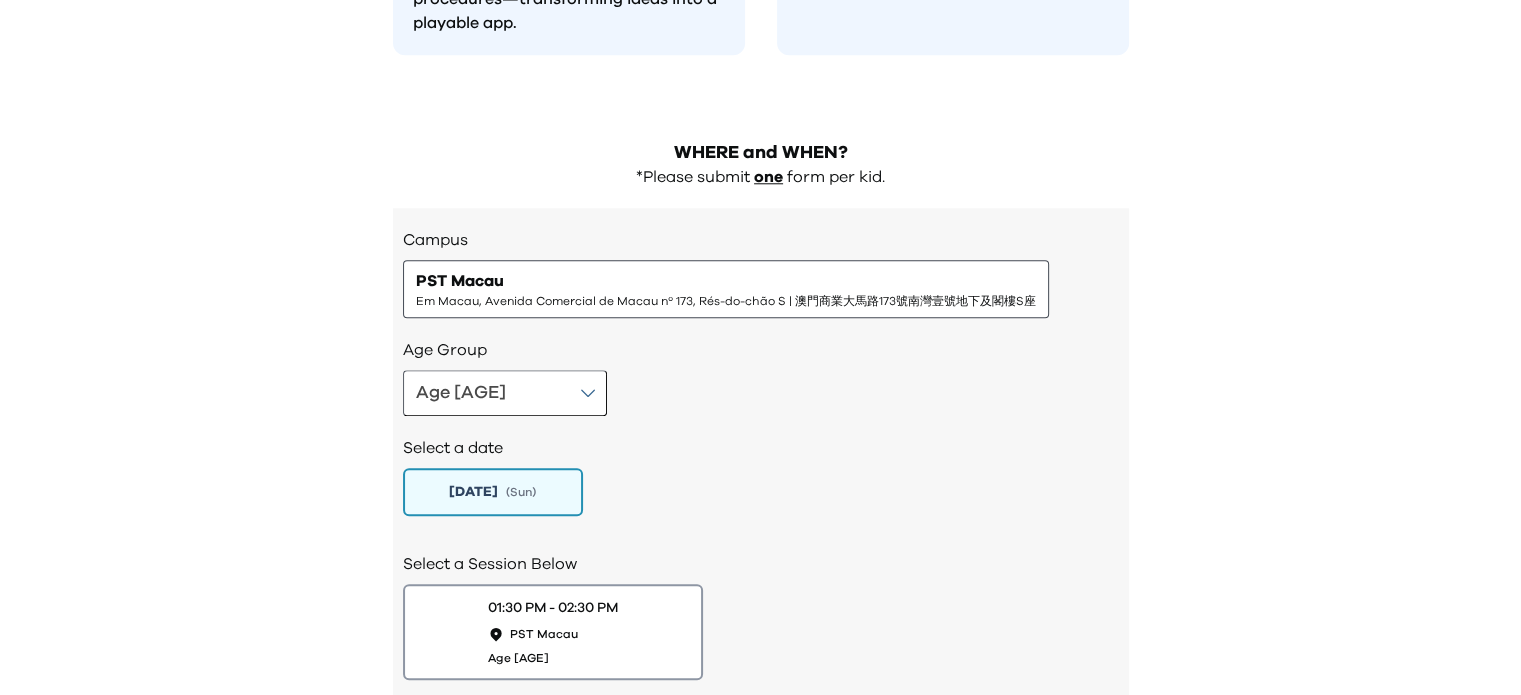 scroll, scrollTop: 2184, scrollLeft: 0, axis: vertical 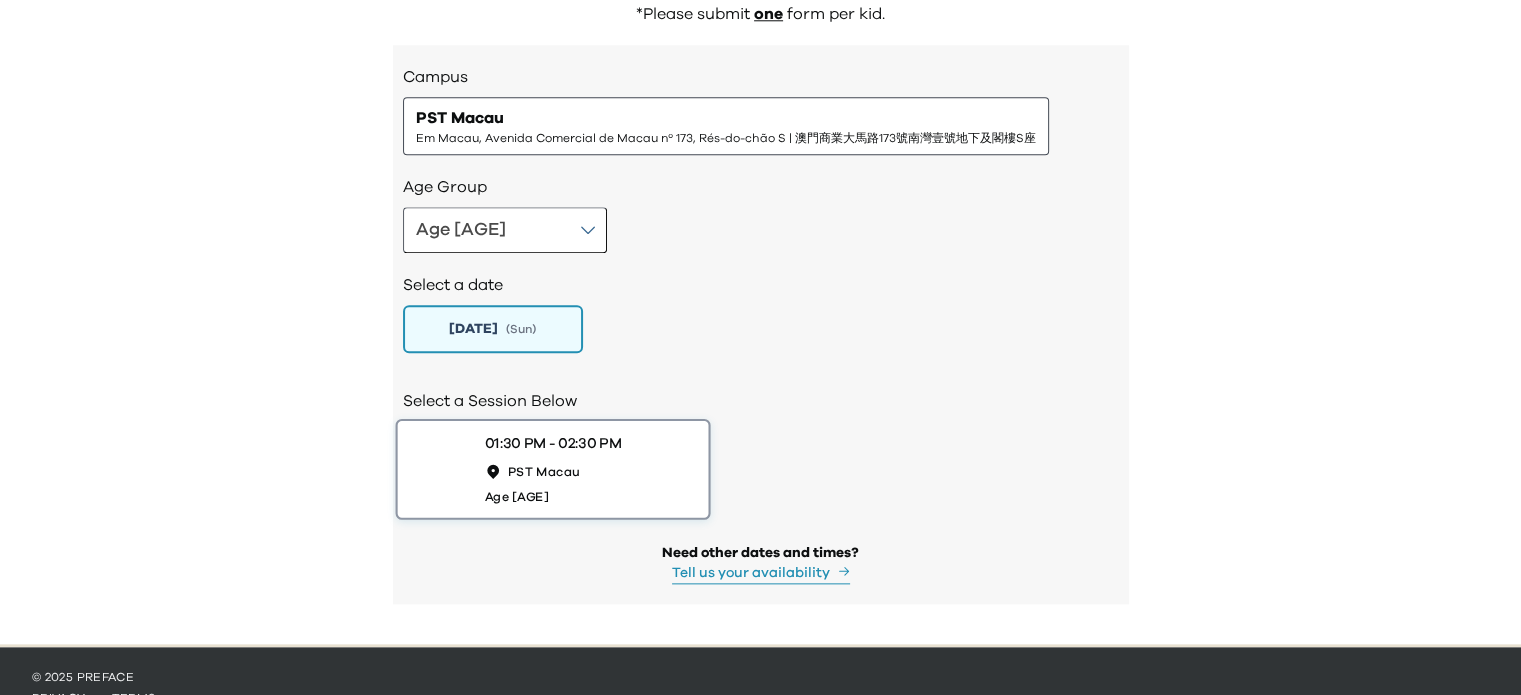click on "[TIME] - [TIME] [TIMEZONE] [CITY] Age [AGE]" at bounding box center (552, 469) 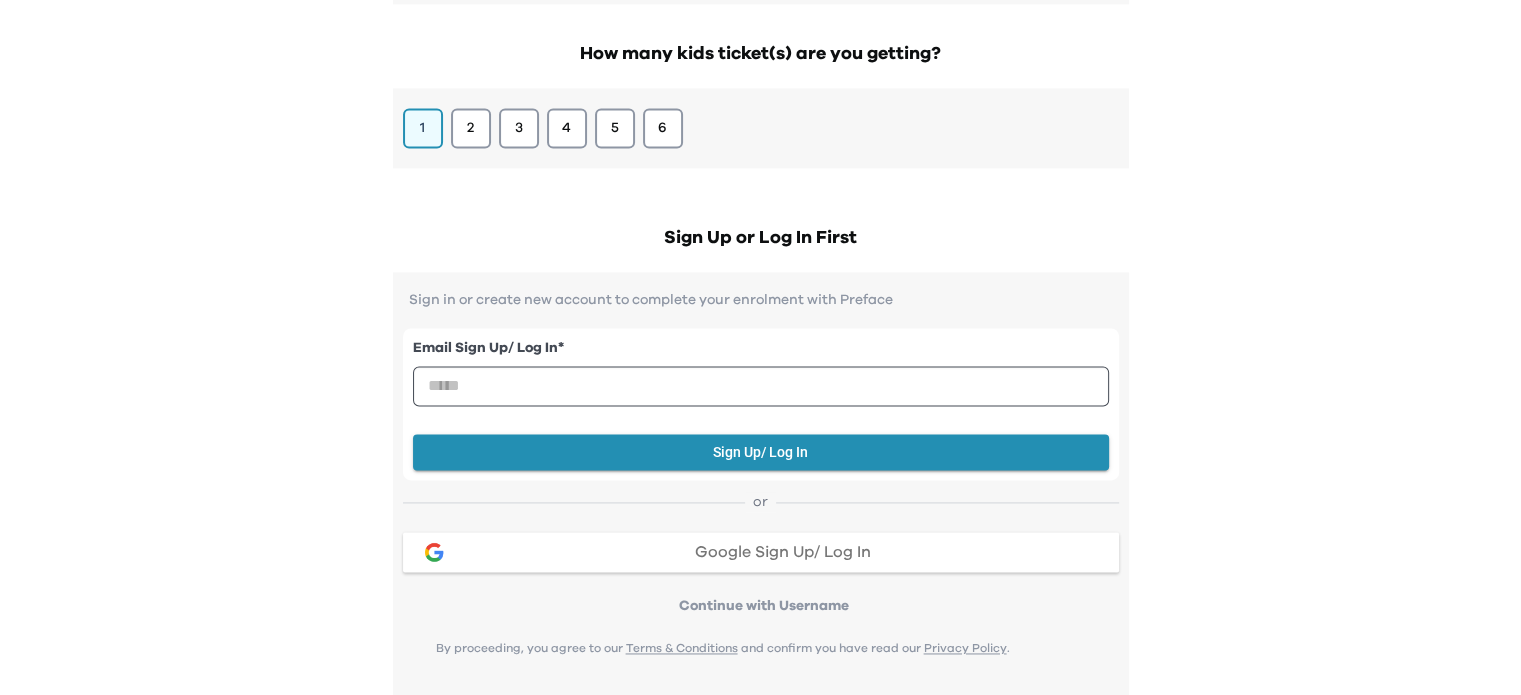 scroll, scrollTop: 2884, scrollLeft: 0, axis: vertical 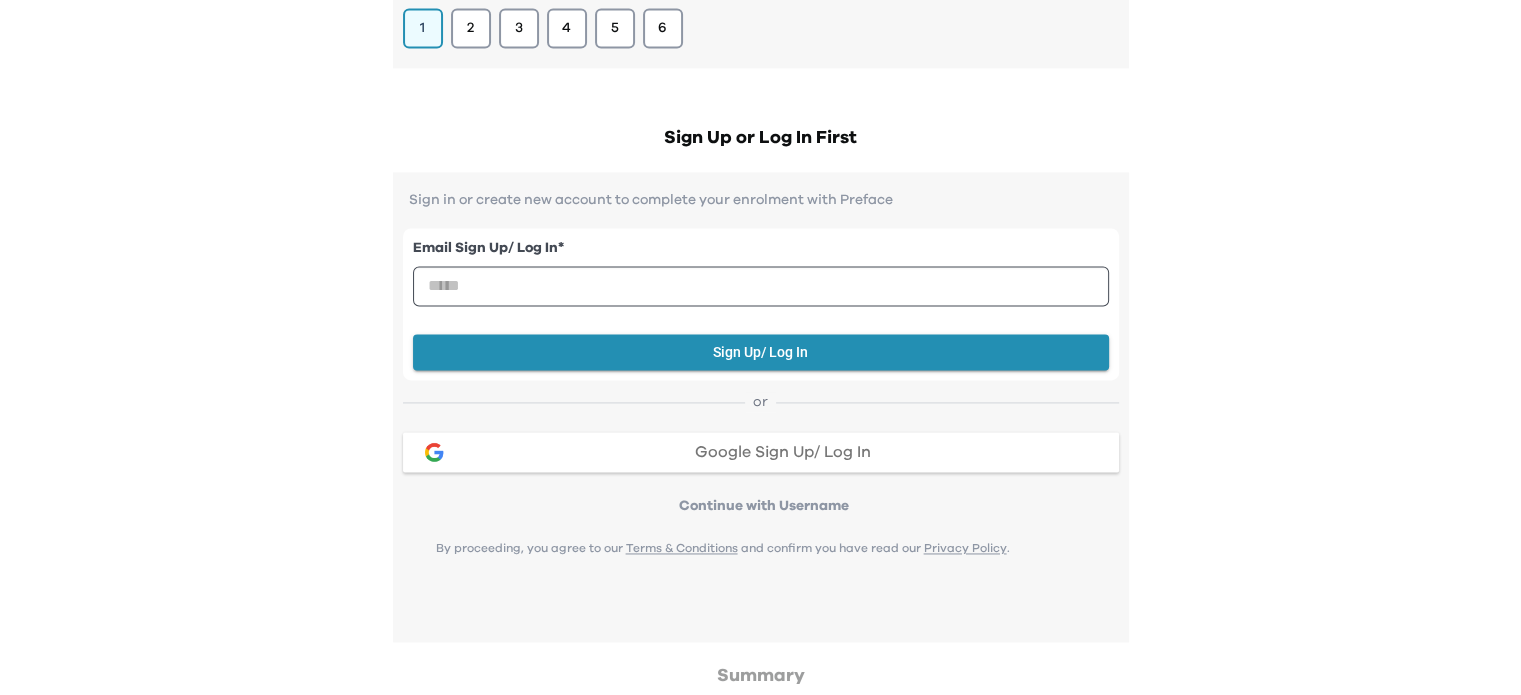 click on "Google Sign Up/ Log In" at bounding box center [783, 452] 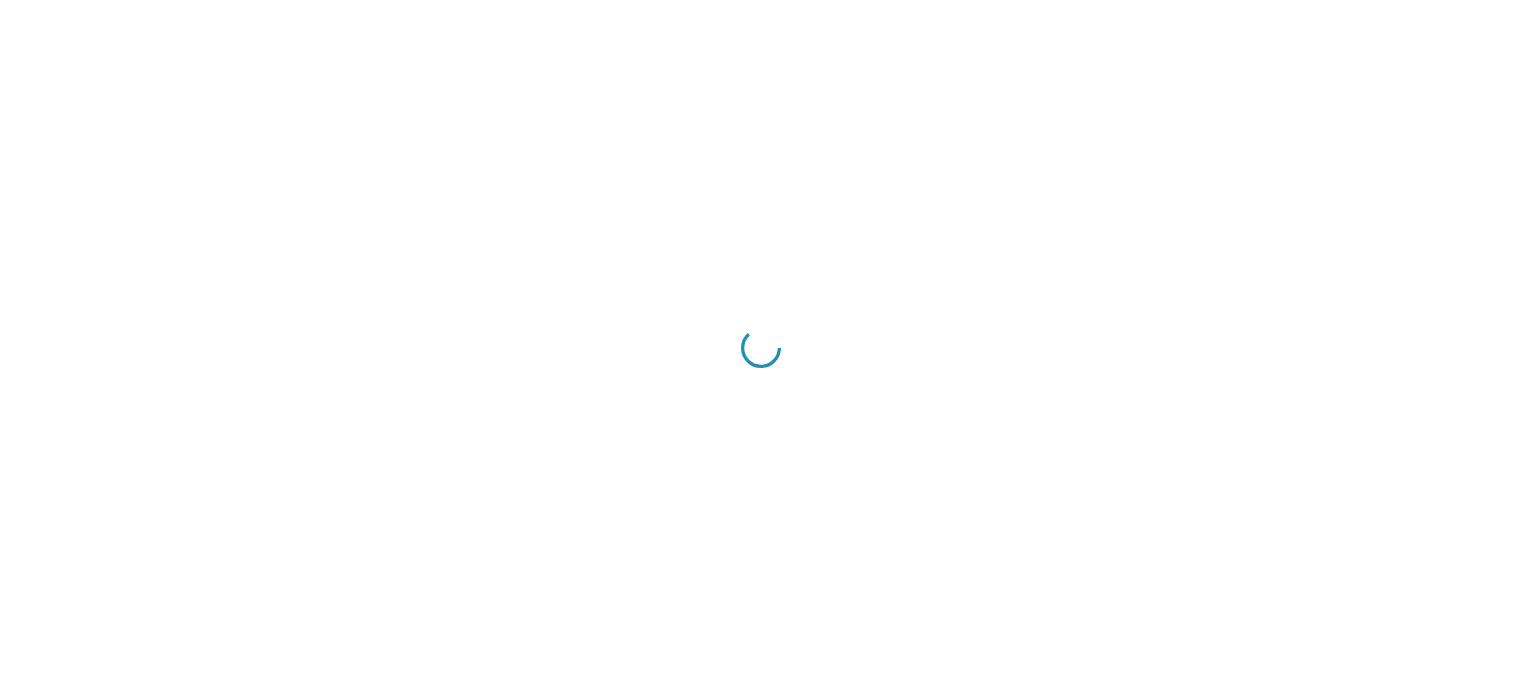 scroll, scrollTop: 0, scrollLeft: 0, axis: both 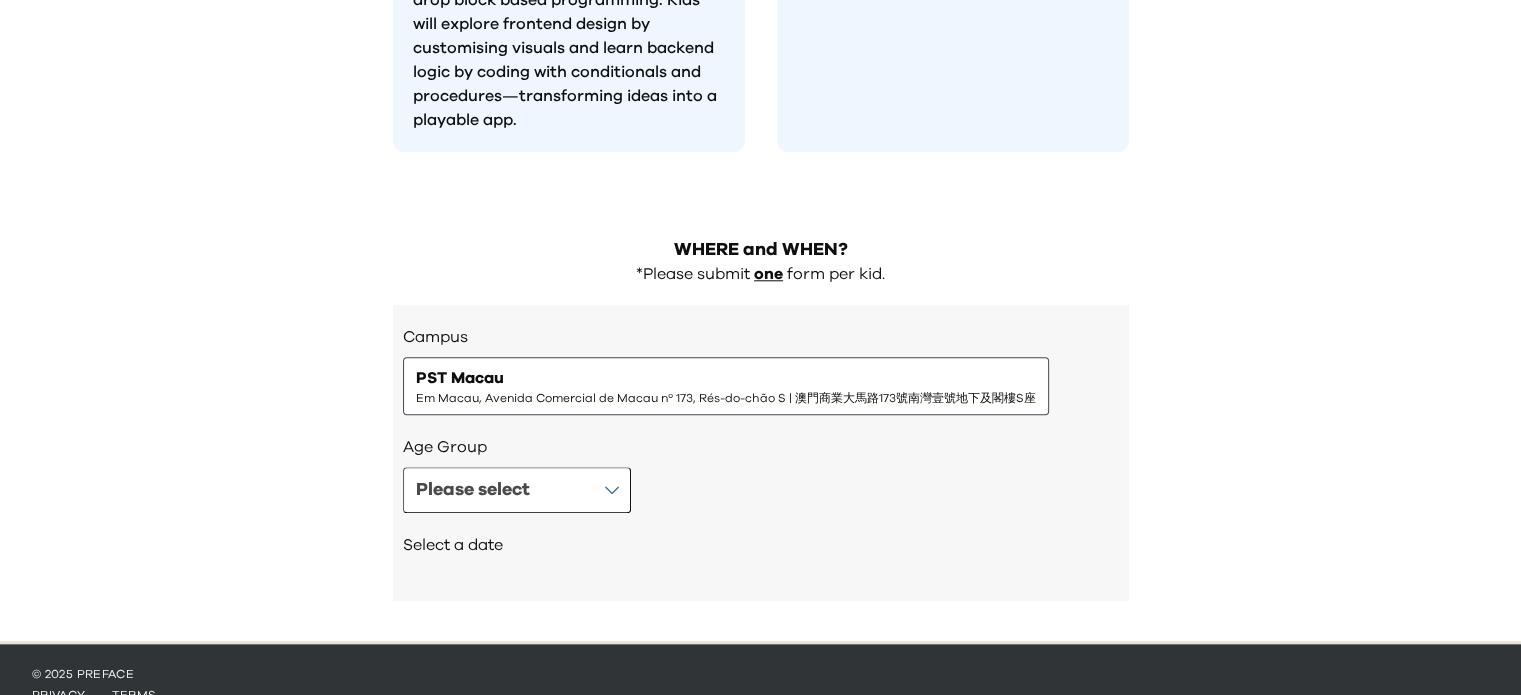 click on "Em Macau, Avenida Comercial de Macau nº 173, Rés-do-chão S | 澳門商業大馬路173號南灣壹號地下及閣樓S座" at bounding box center [726, 398] 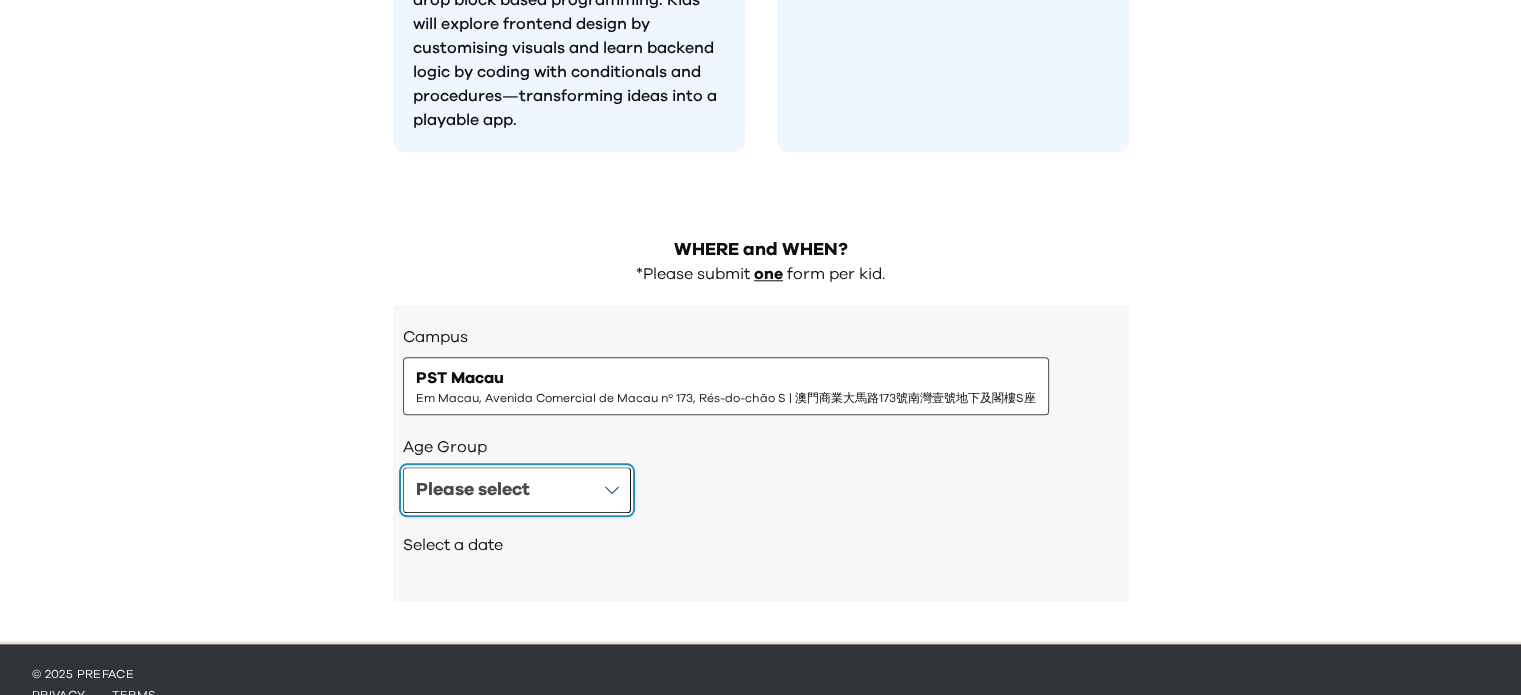 click on "Please select" at bounding box center (517, 490) 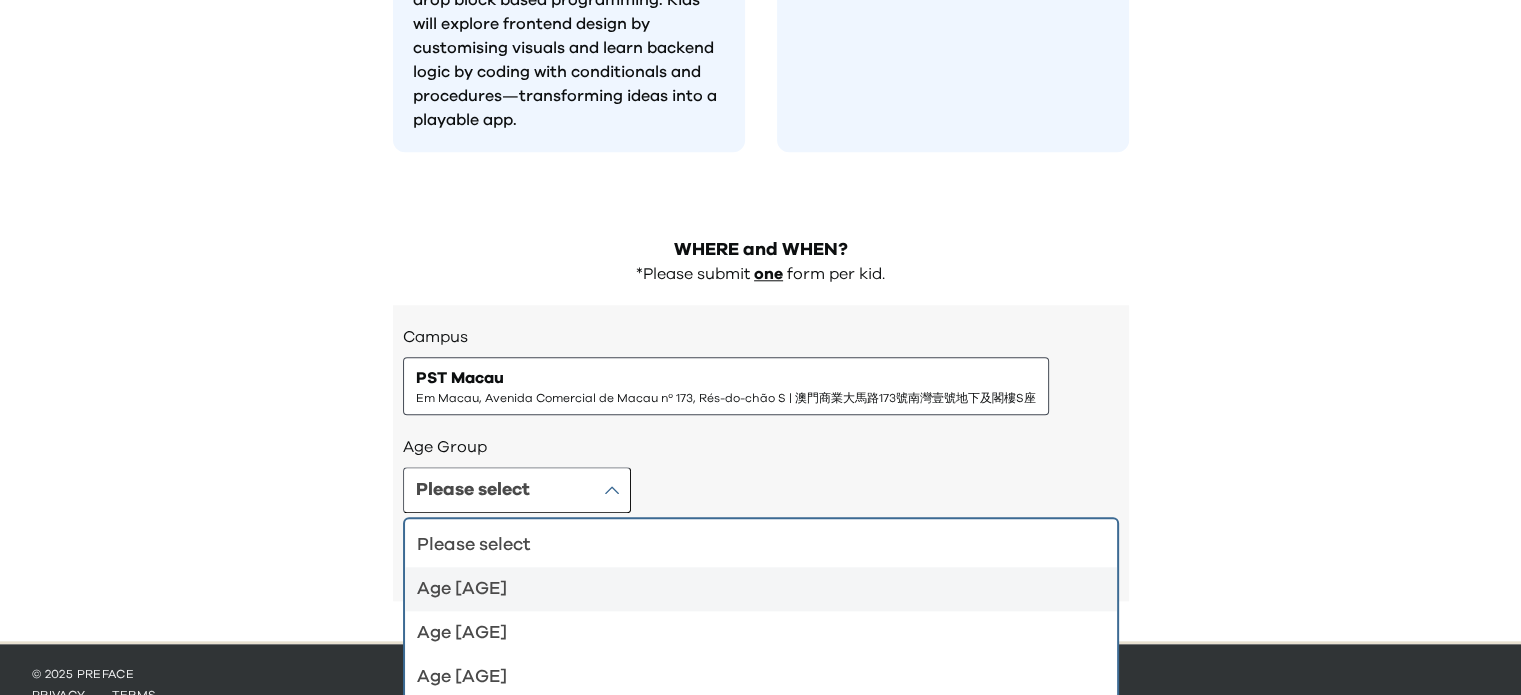 click on "Age [AGE]" at bounding box center [749, 589] 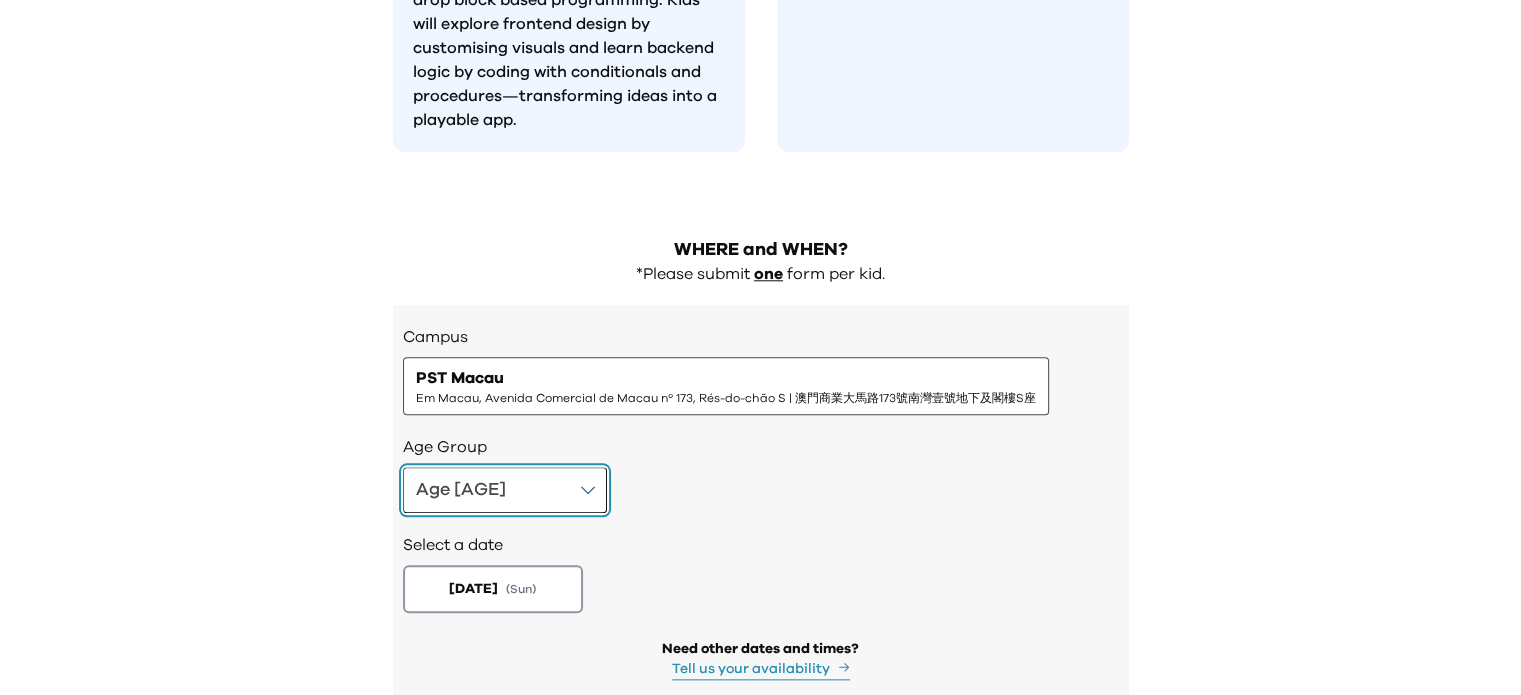 scroll, scrollTop: 2021, scrollLeft: 0, axis: vertical 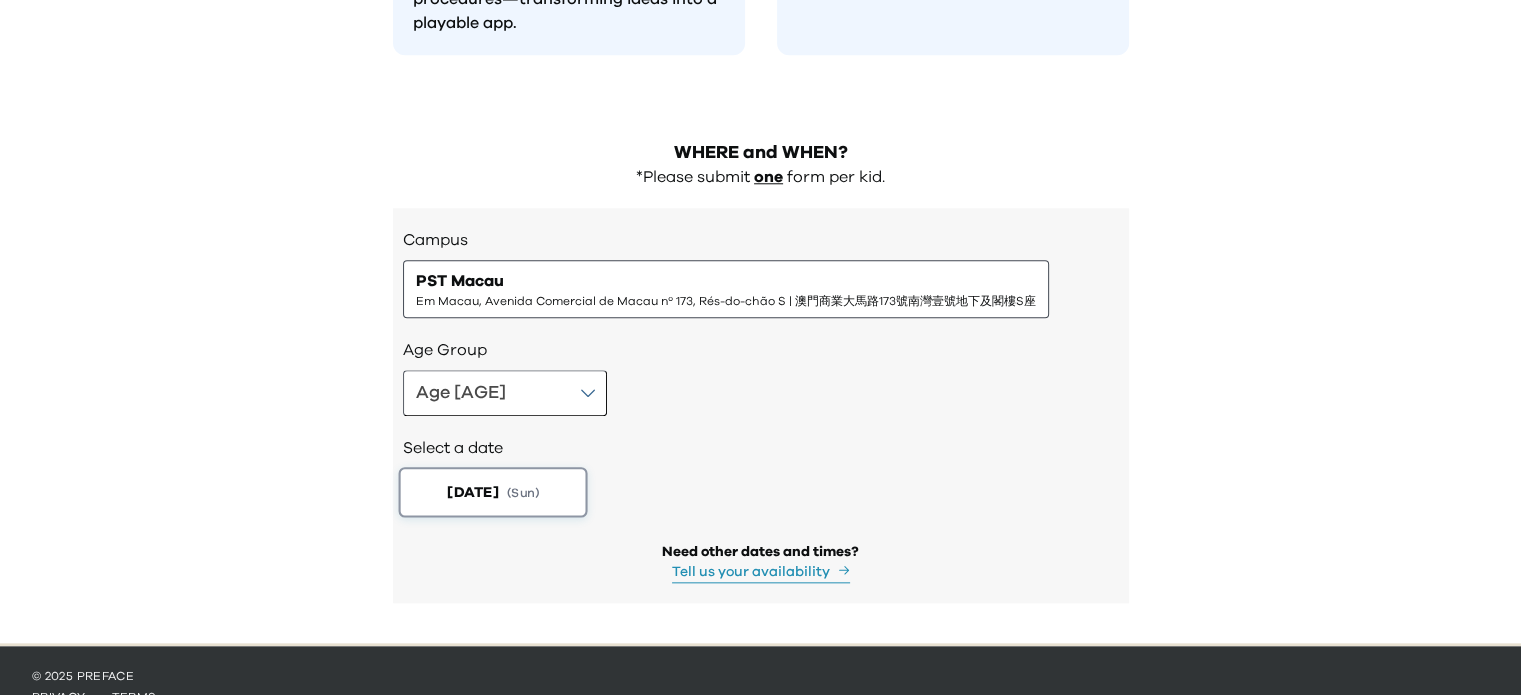 click on "[DATE] ([DAY])" at bounding box center (492, 492) 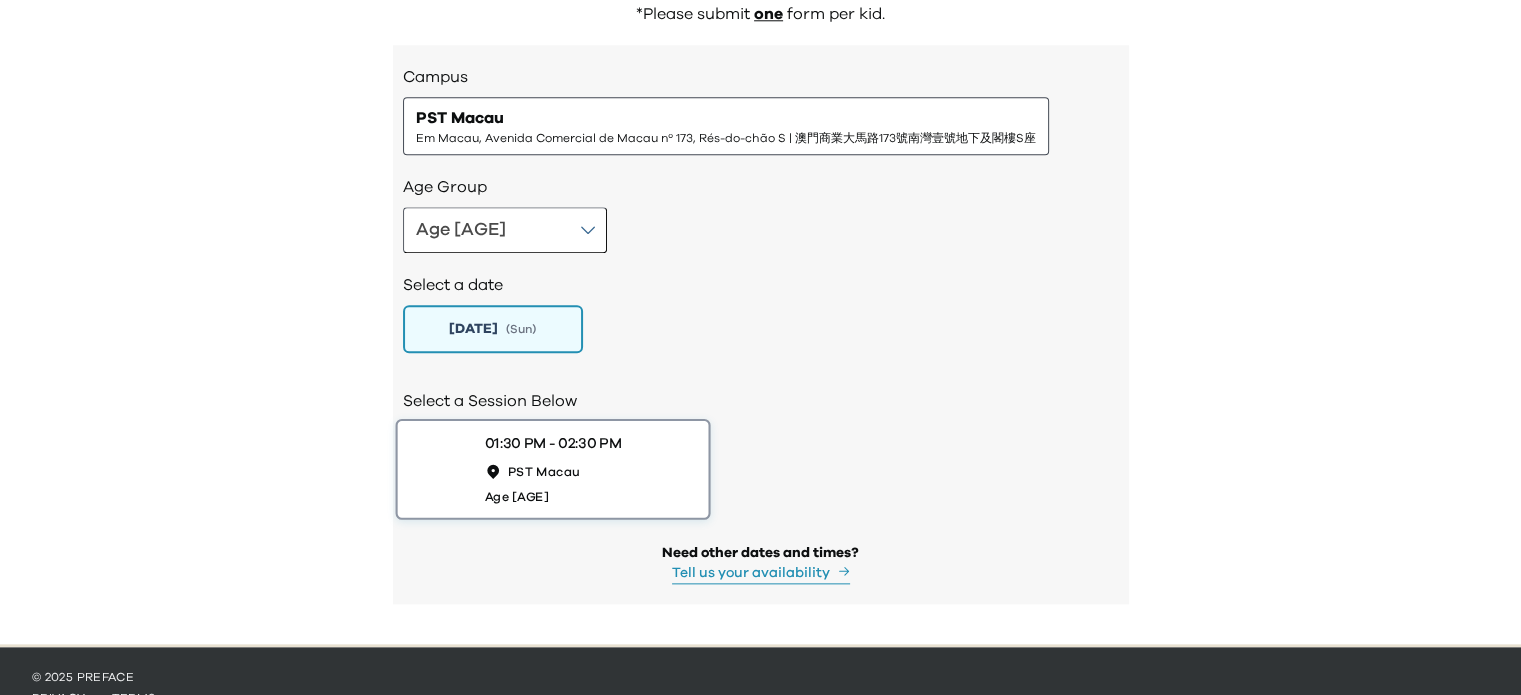 click on "[TIME] - [TIME] [TIMEZONE] [CITY] Age [AGE]" at bounding box center [552, 468] 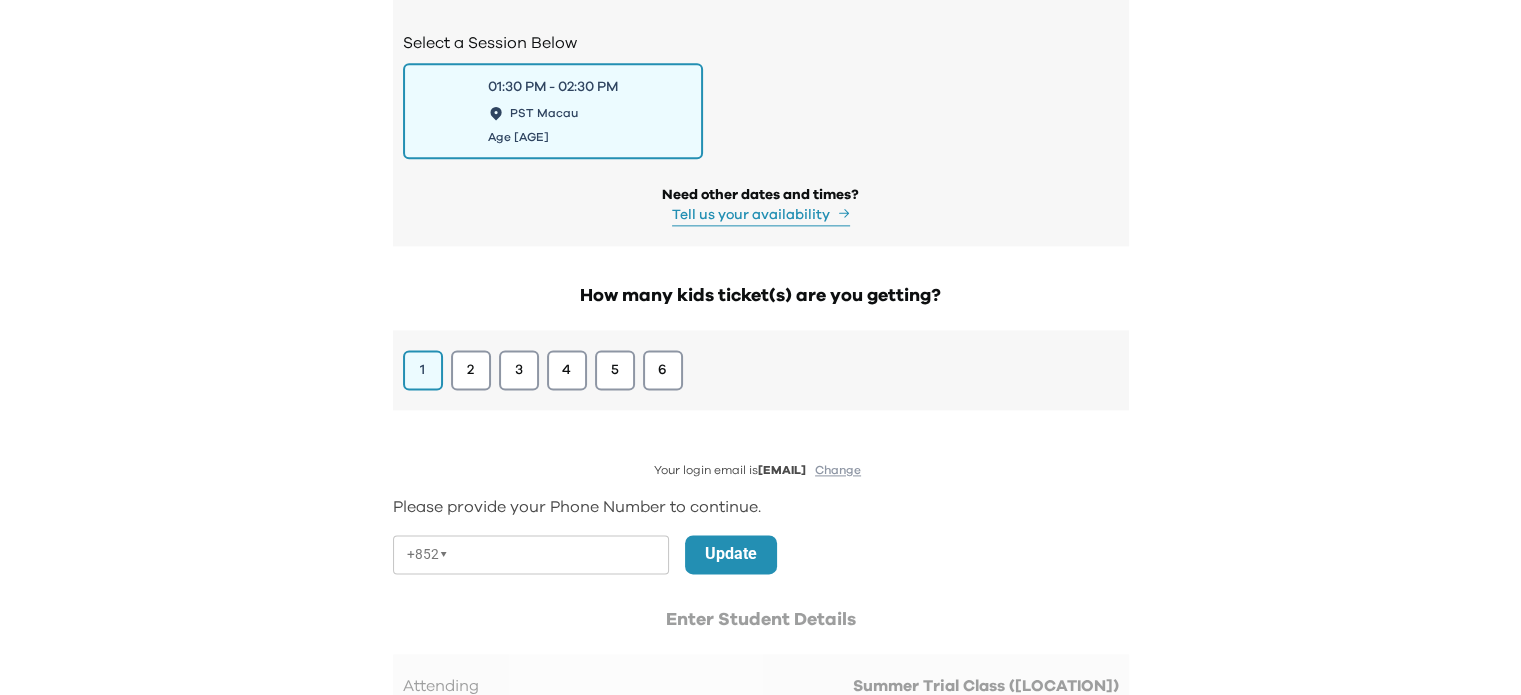 scroll, scrollTop: 2584, scrollLeft: 0, axis: vertical 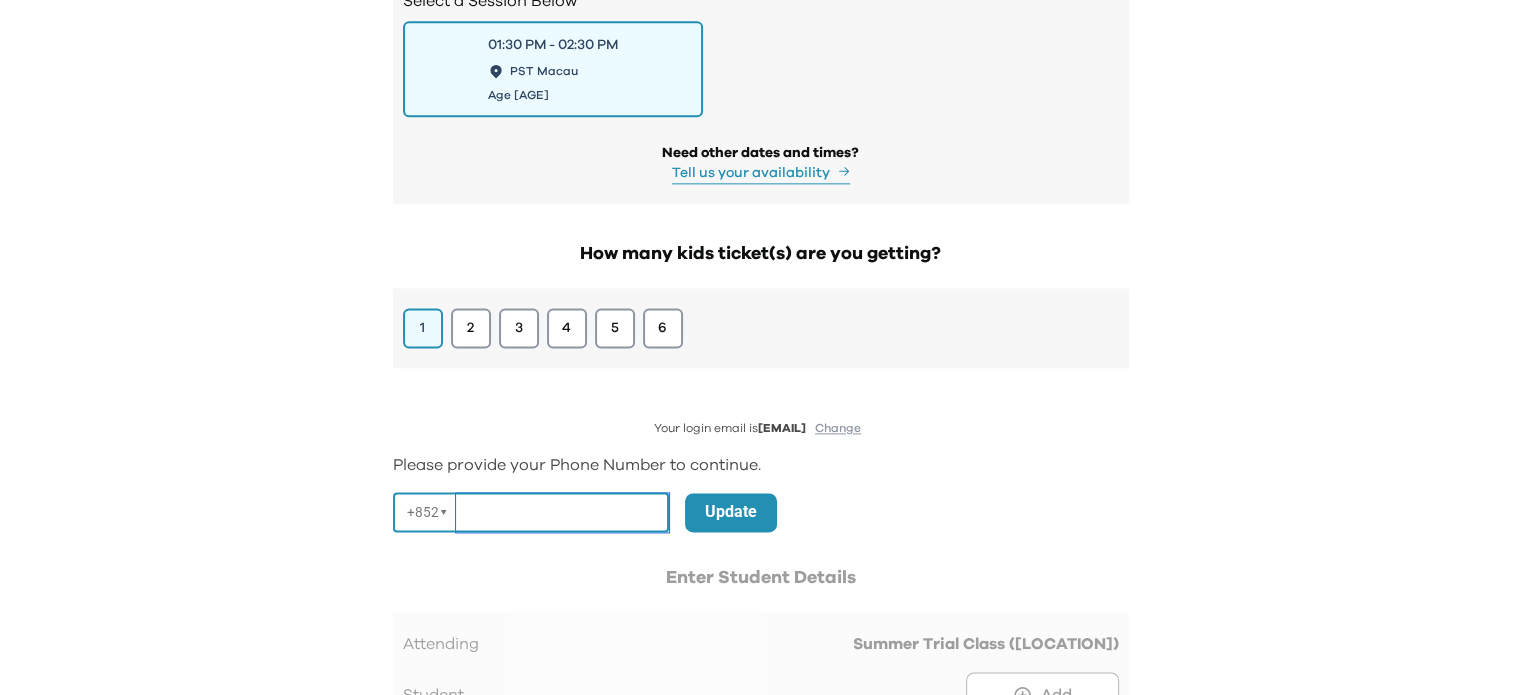 click at bounding box center (562, 512) 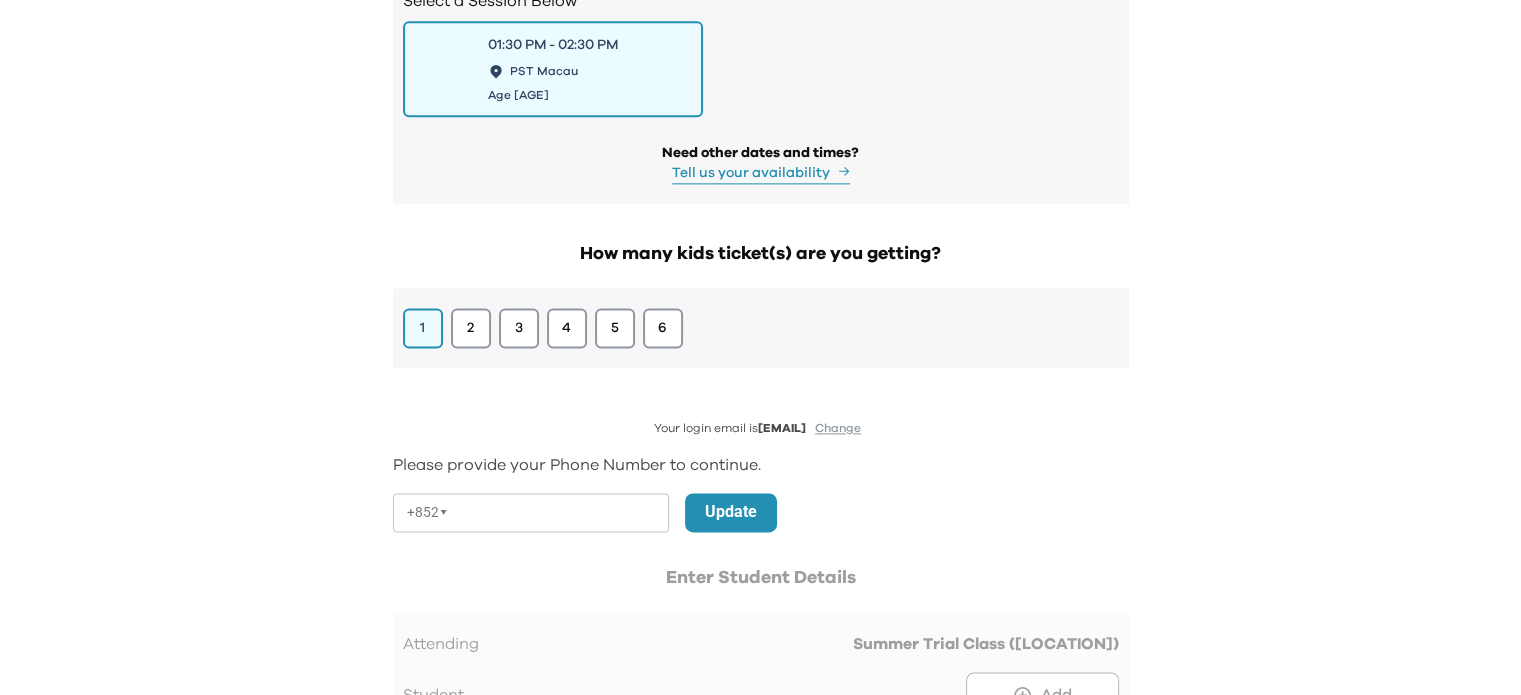 click on "**** **** *** *** *** **" at bounding box center (434, 512) 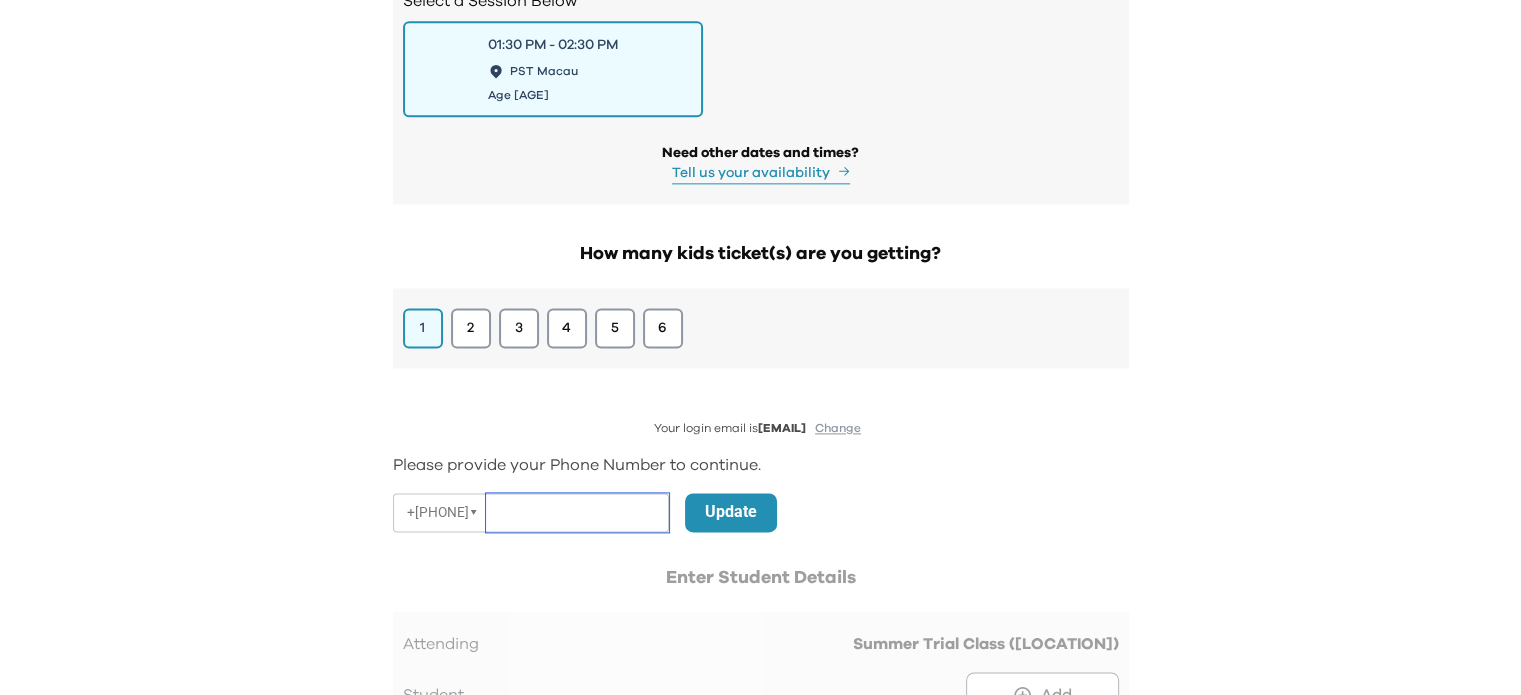 click at bounding box center (577, 512) 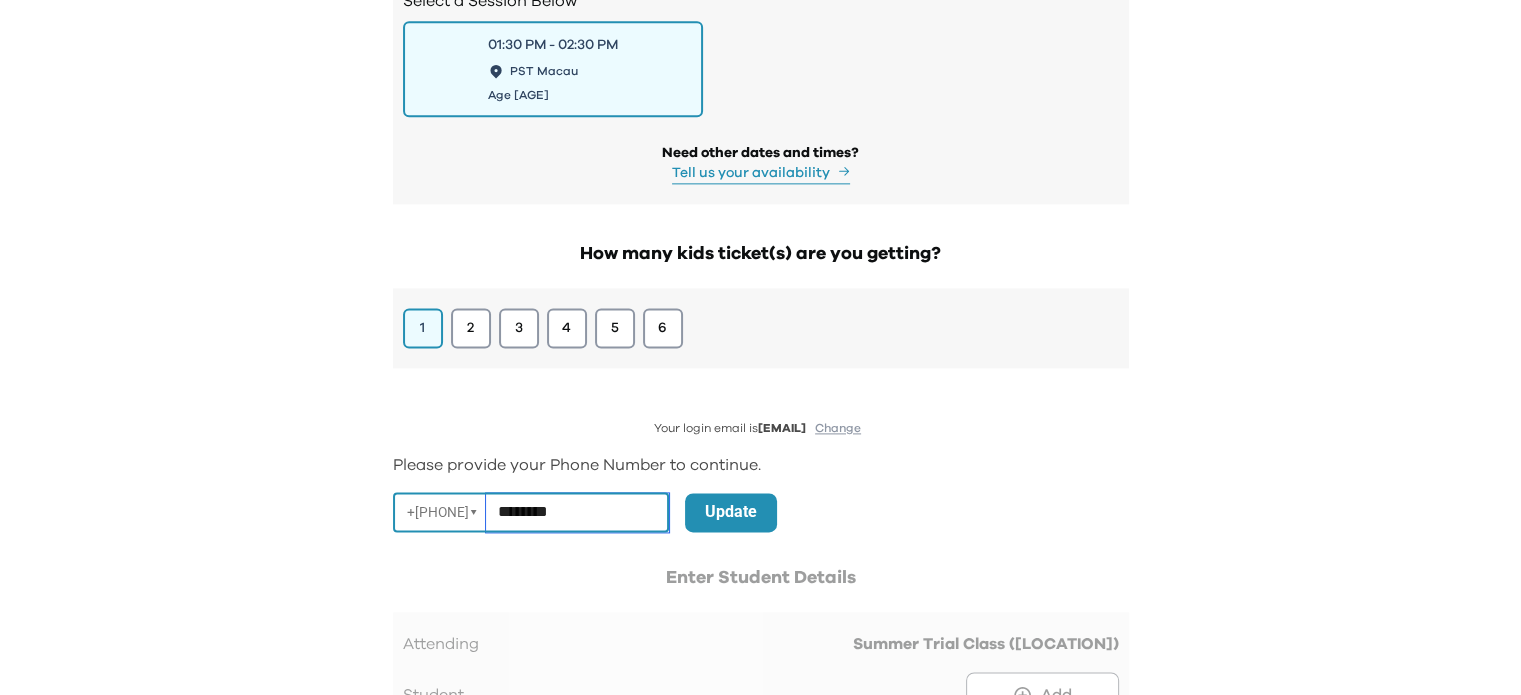 type on "********" 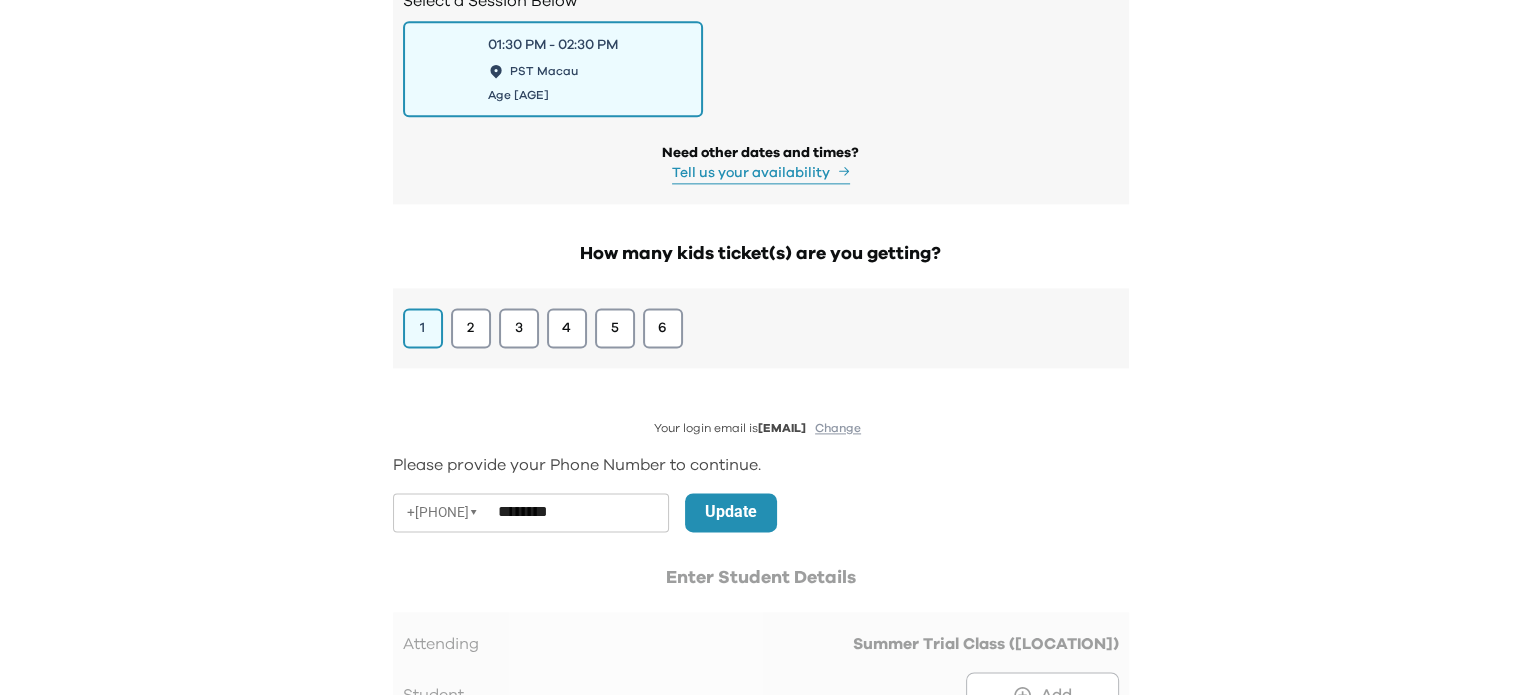 click on "Update" at bounding box center (731, 512) 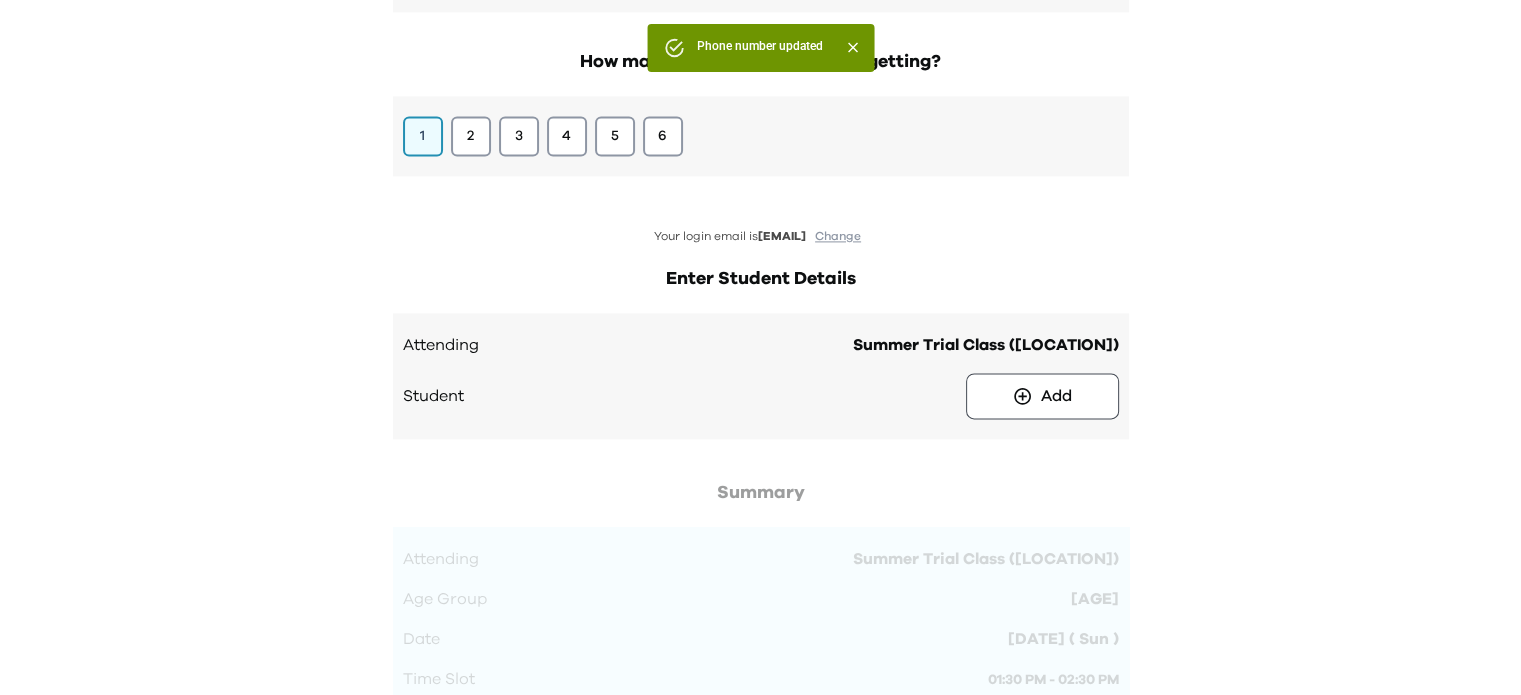 scroll, scrollTop: 2784, scrollLeft: 0, axis: vertical 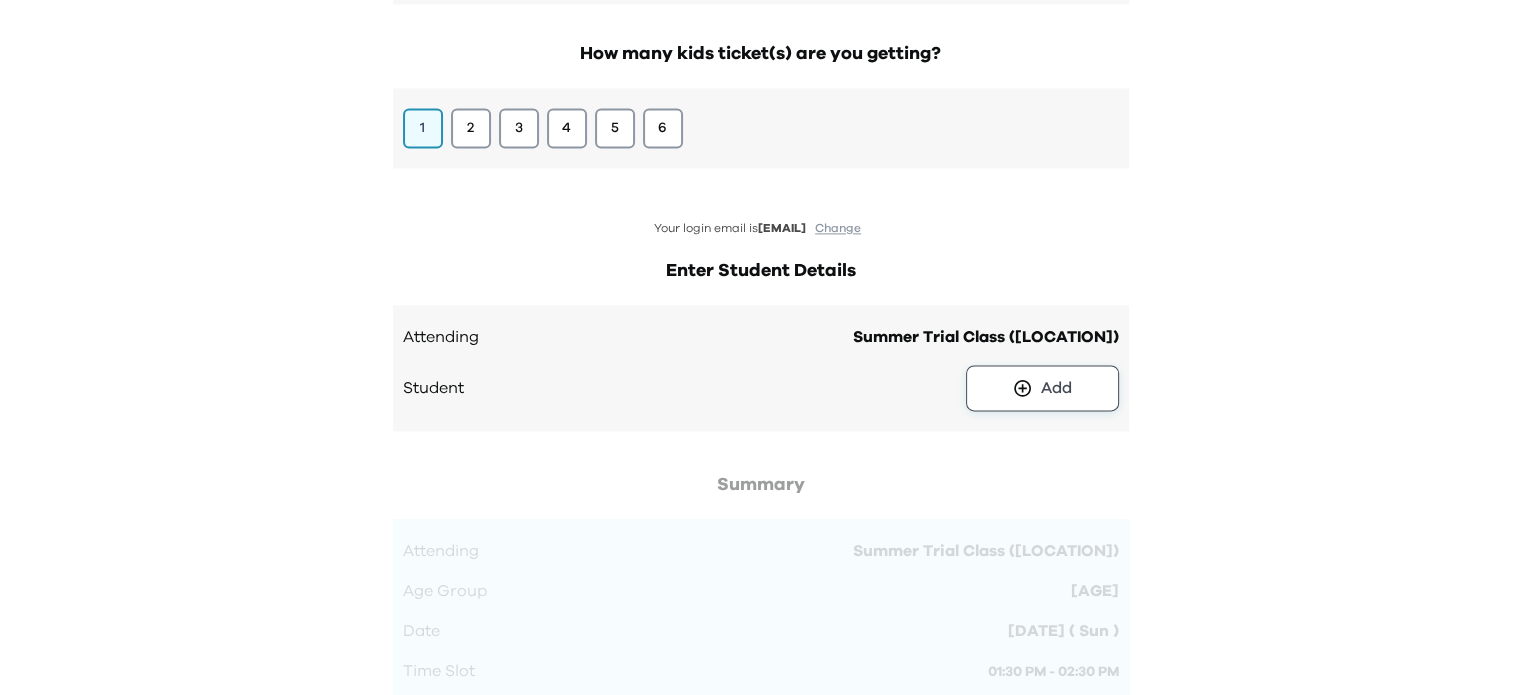 click 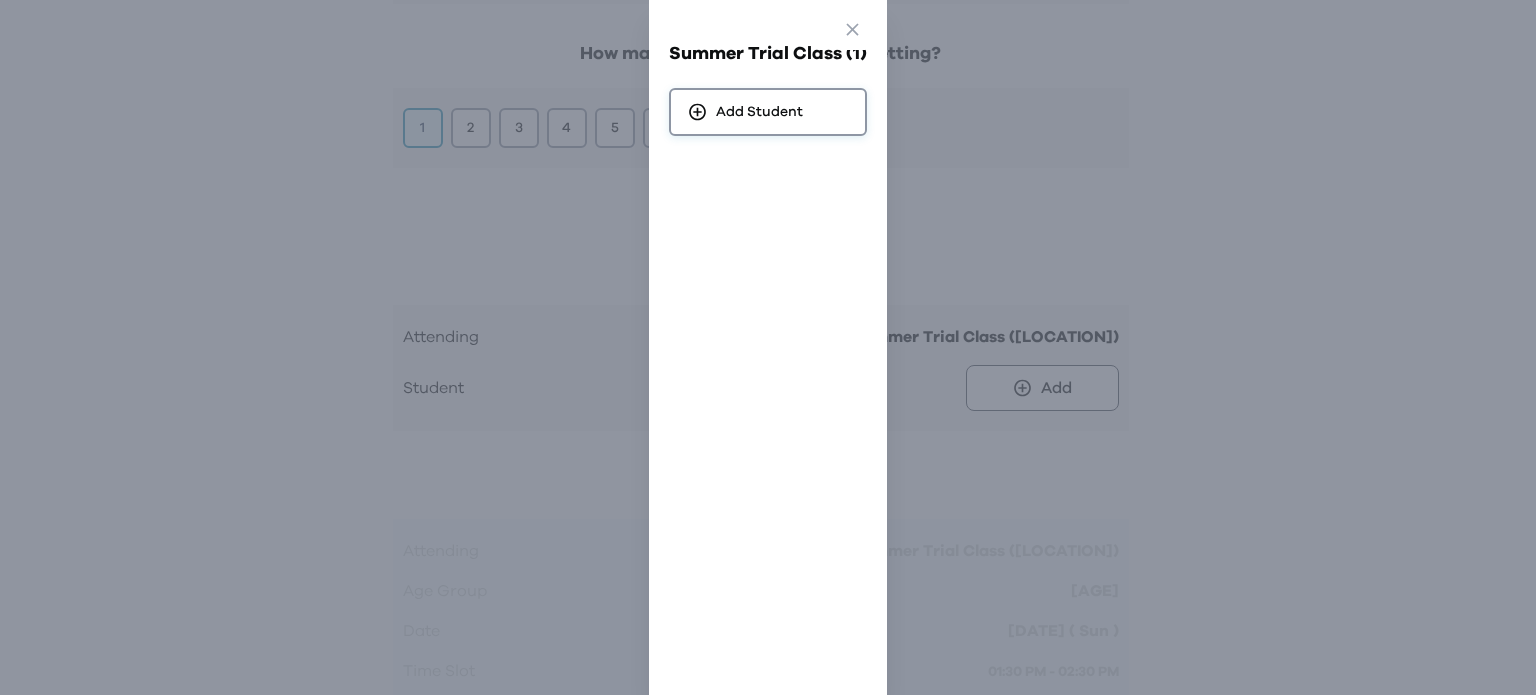 click on "Add Student" at bounding box center (768, 112) 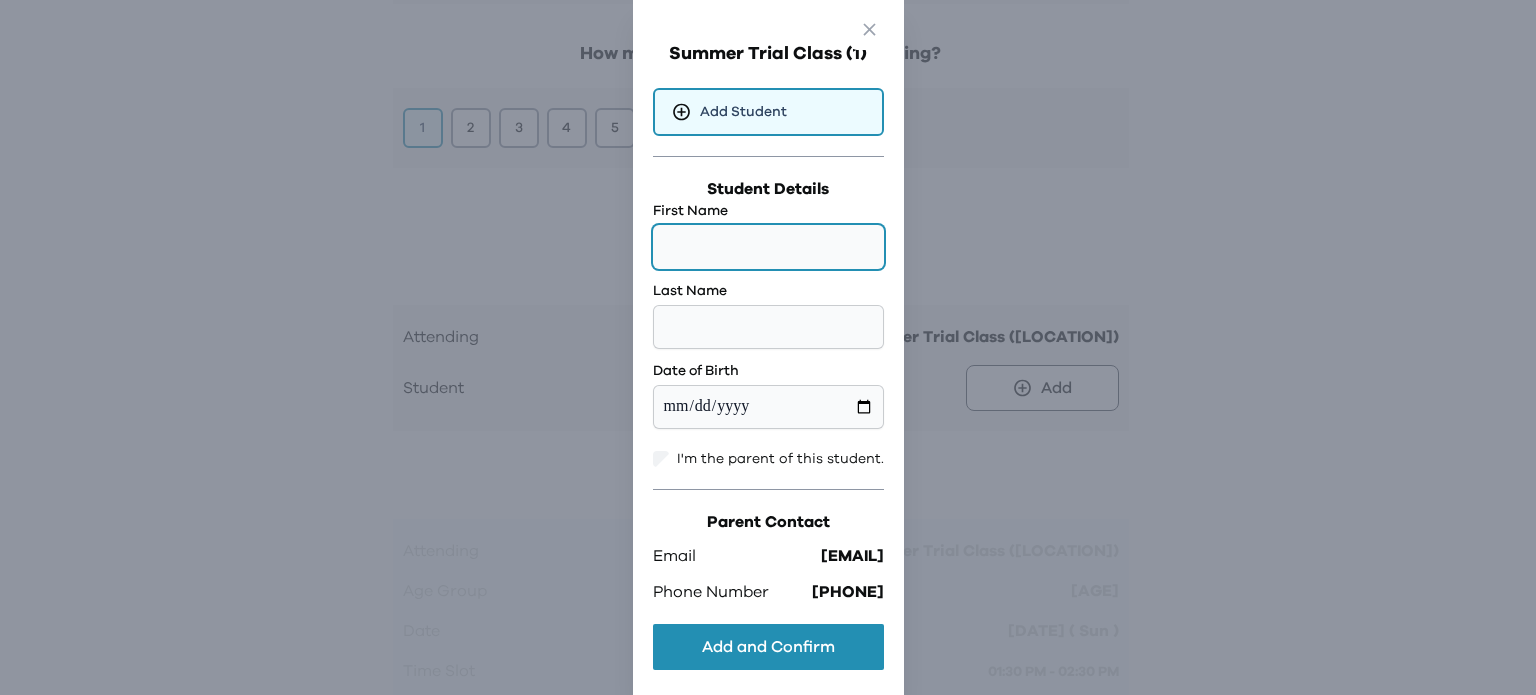 click at bounding box center [768, 247] 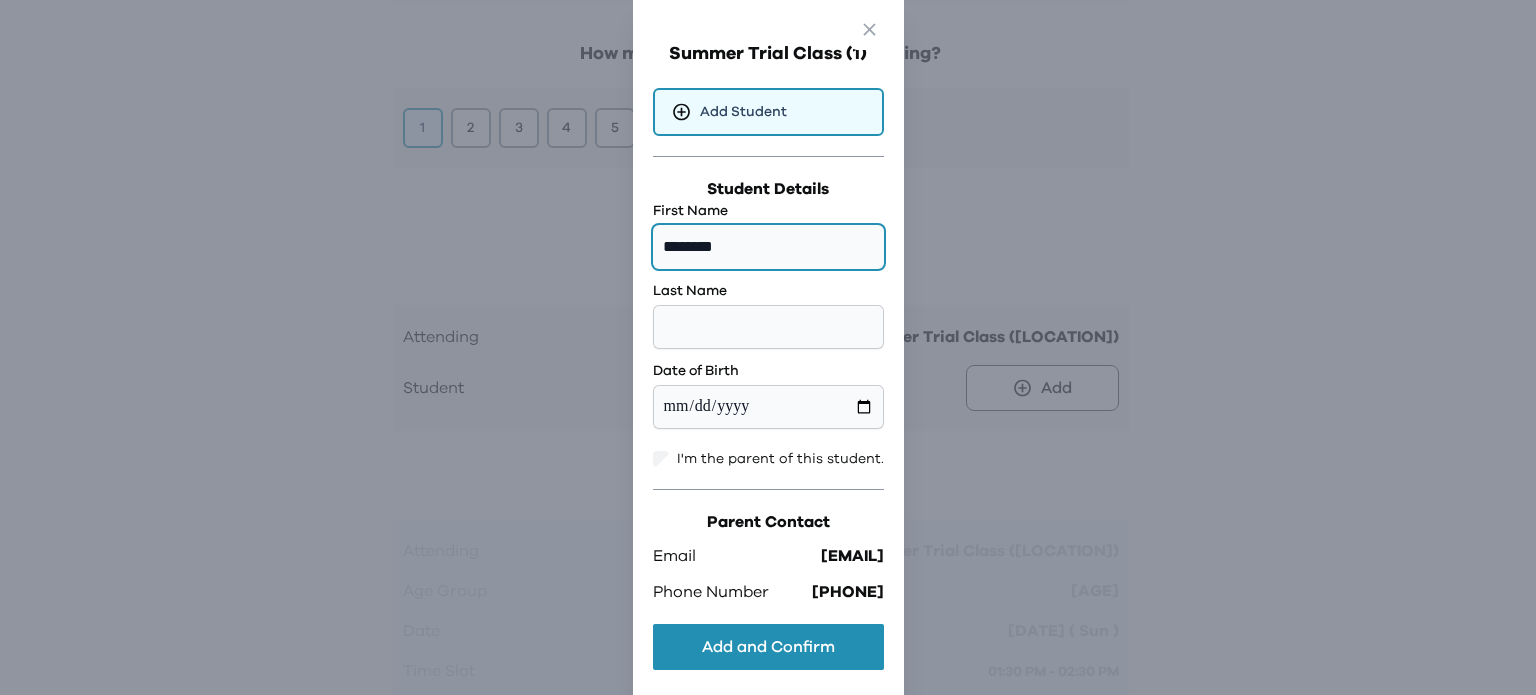 type on "********" 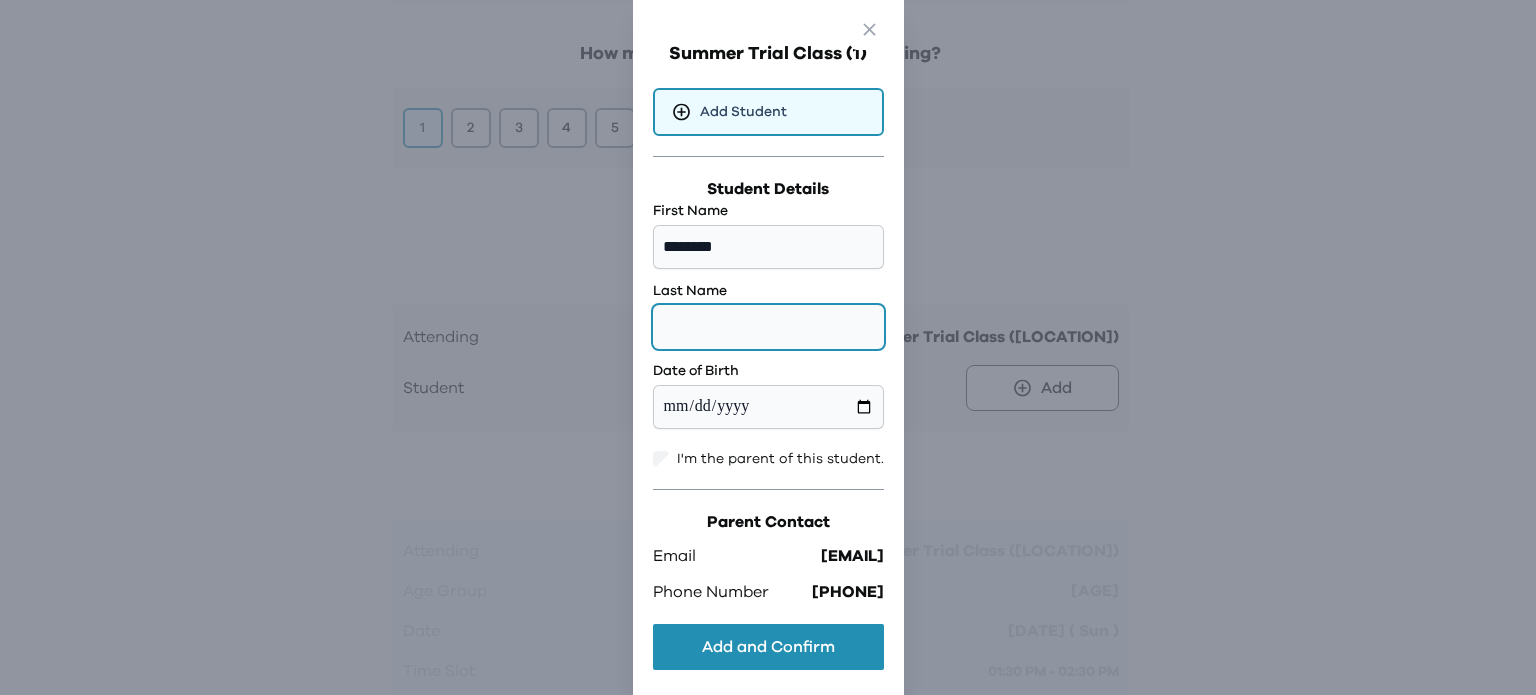click at bounding box center (768, 327) 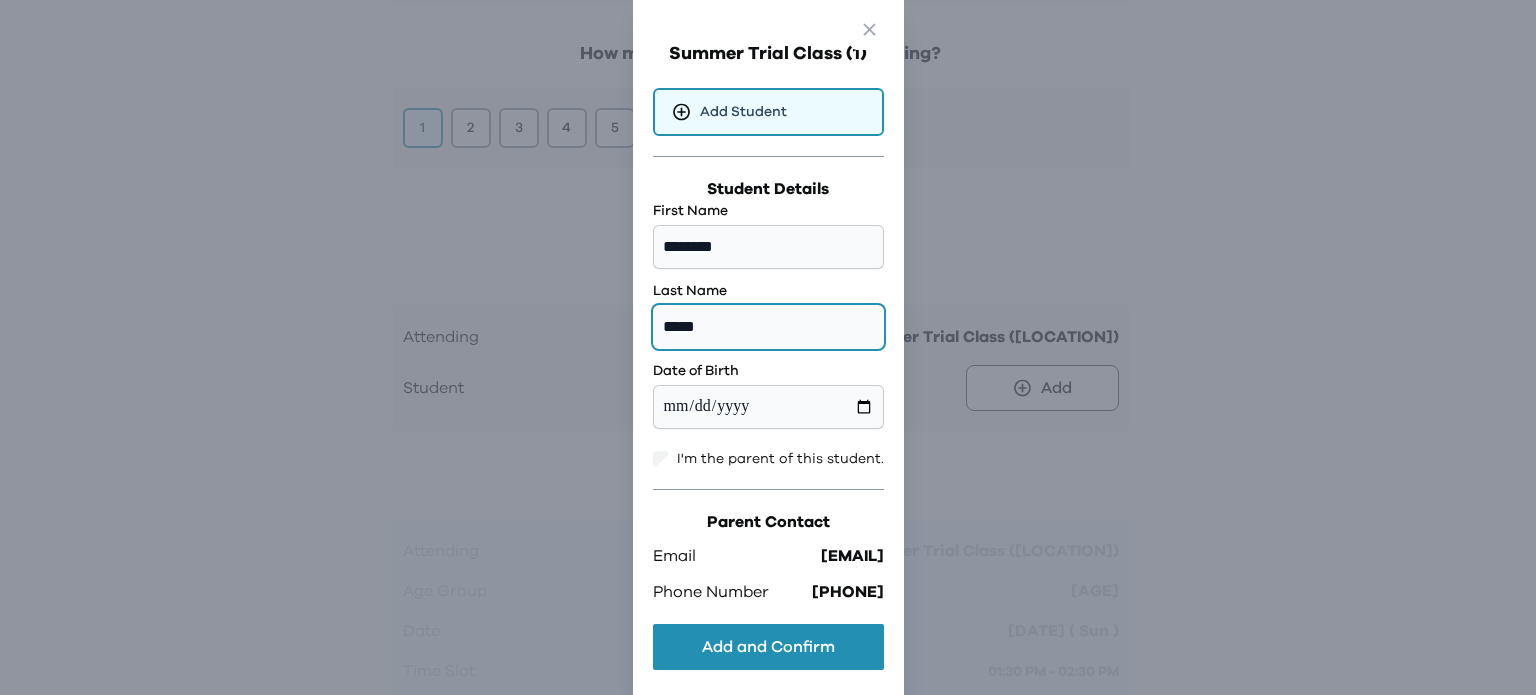 type on "*****" 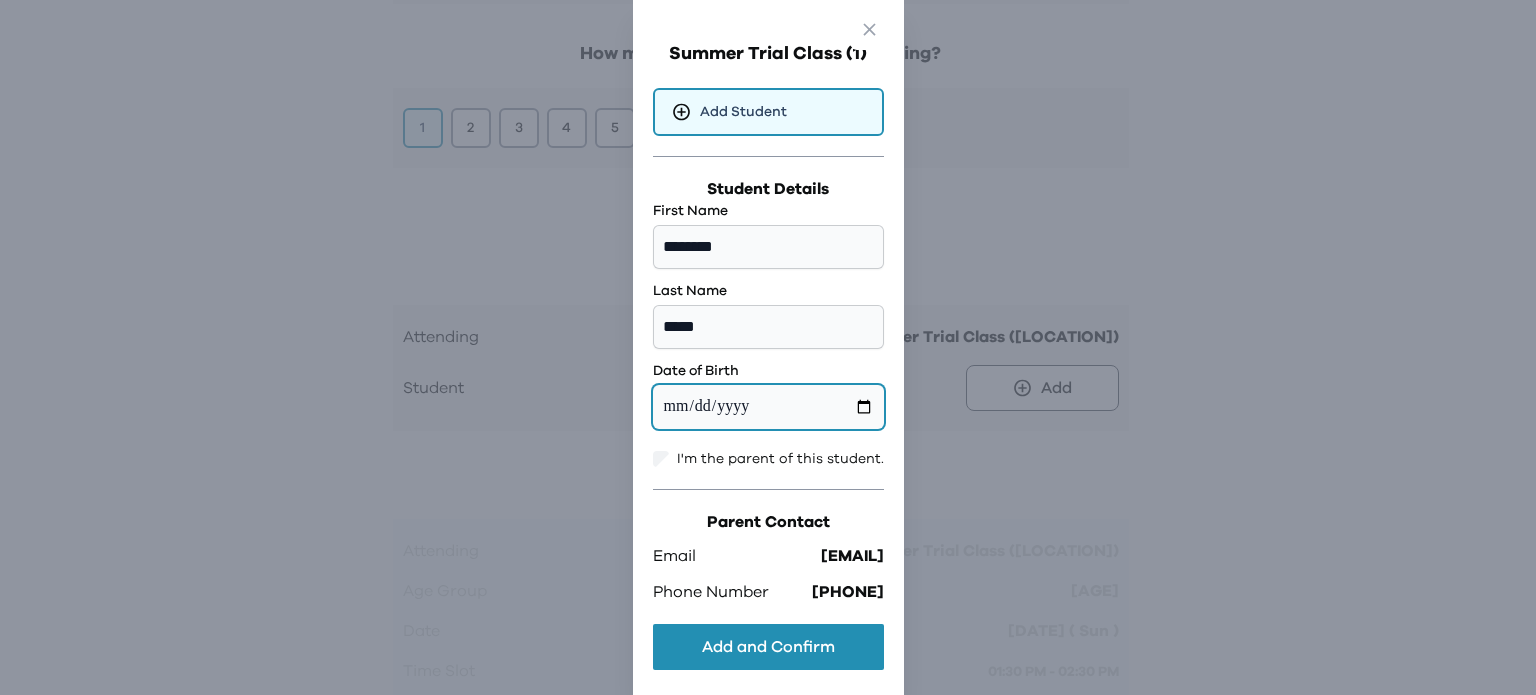 click at bounding box center (768, 407) 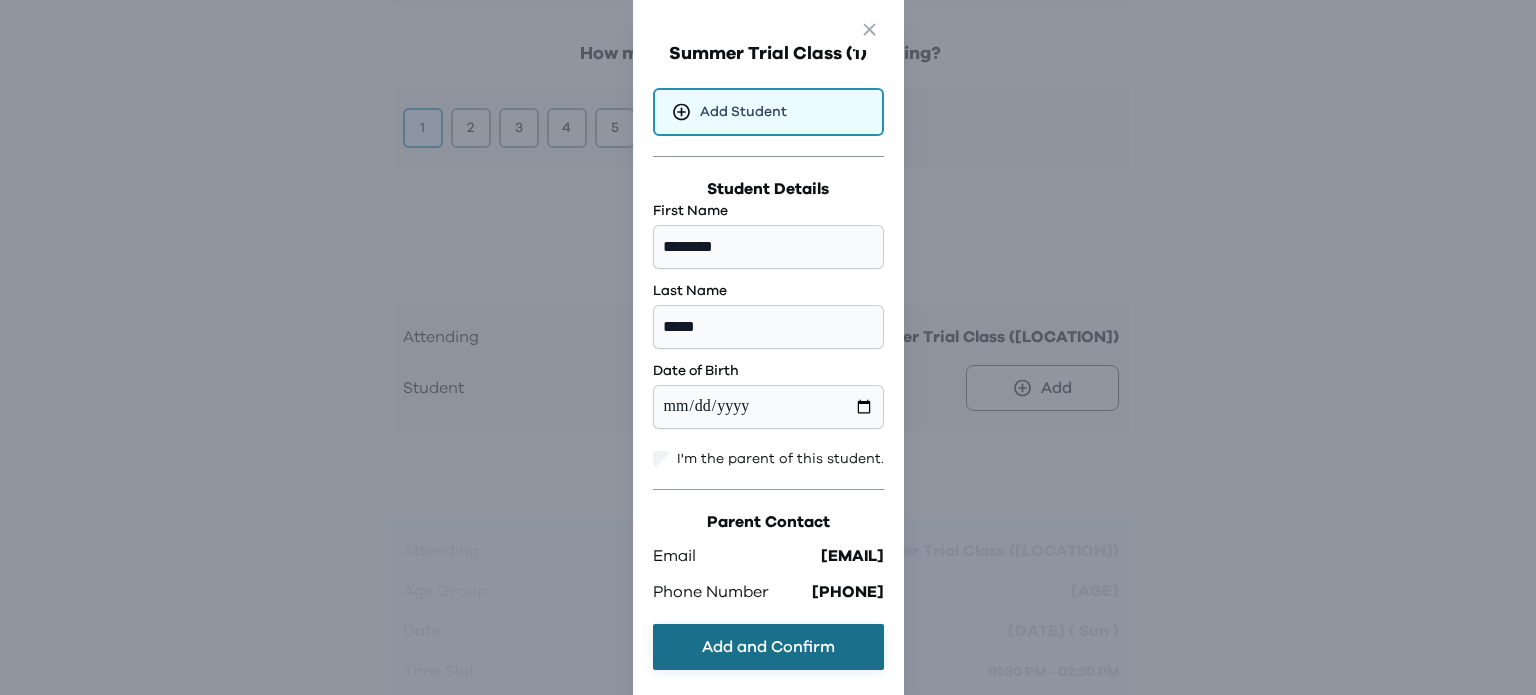click on "Add and Confirm" at bounding box center [768, 647] 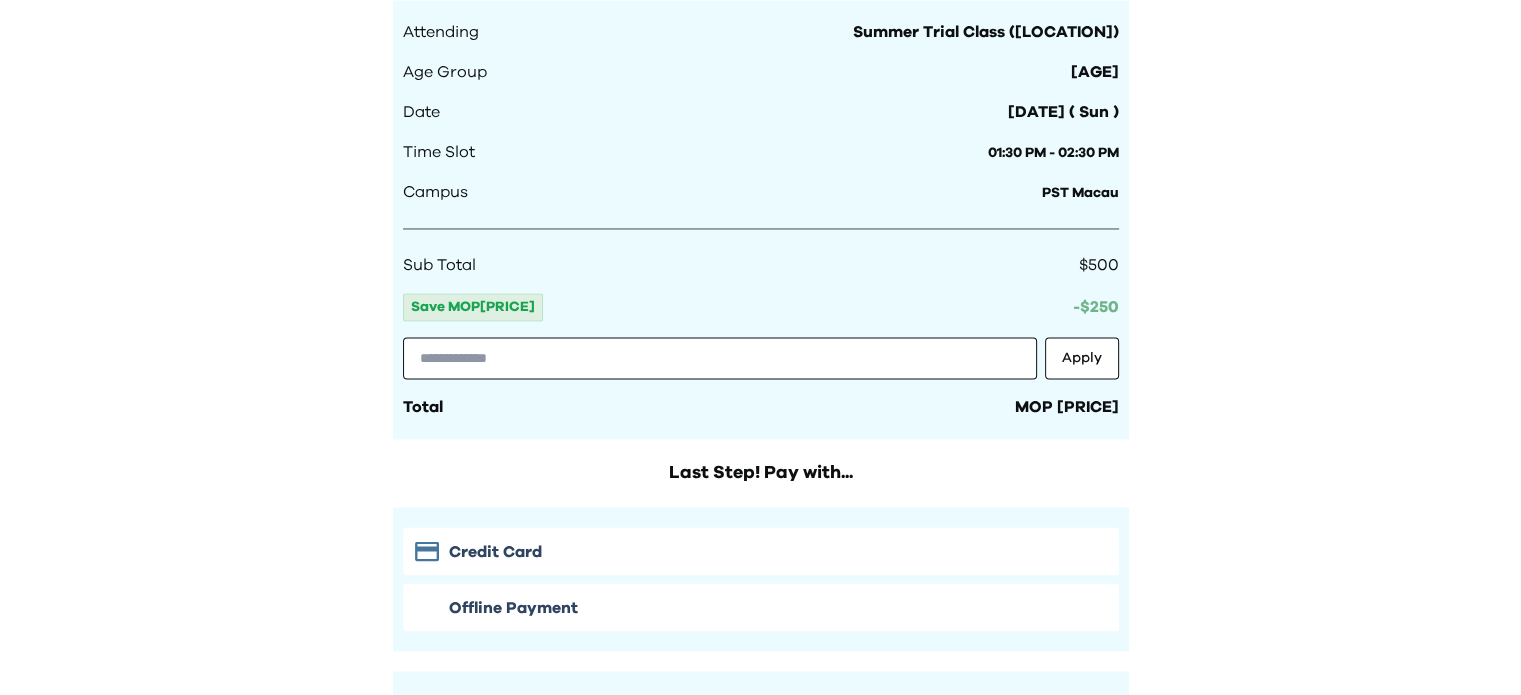 scroll, scrollTop: 3484, scrollLeft: 0, axis: vertical 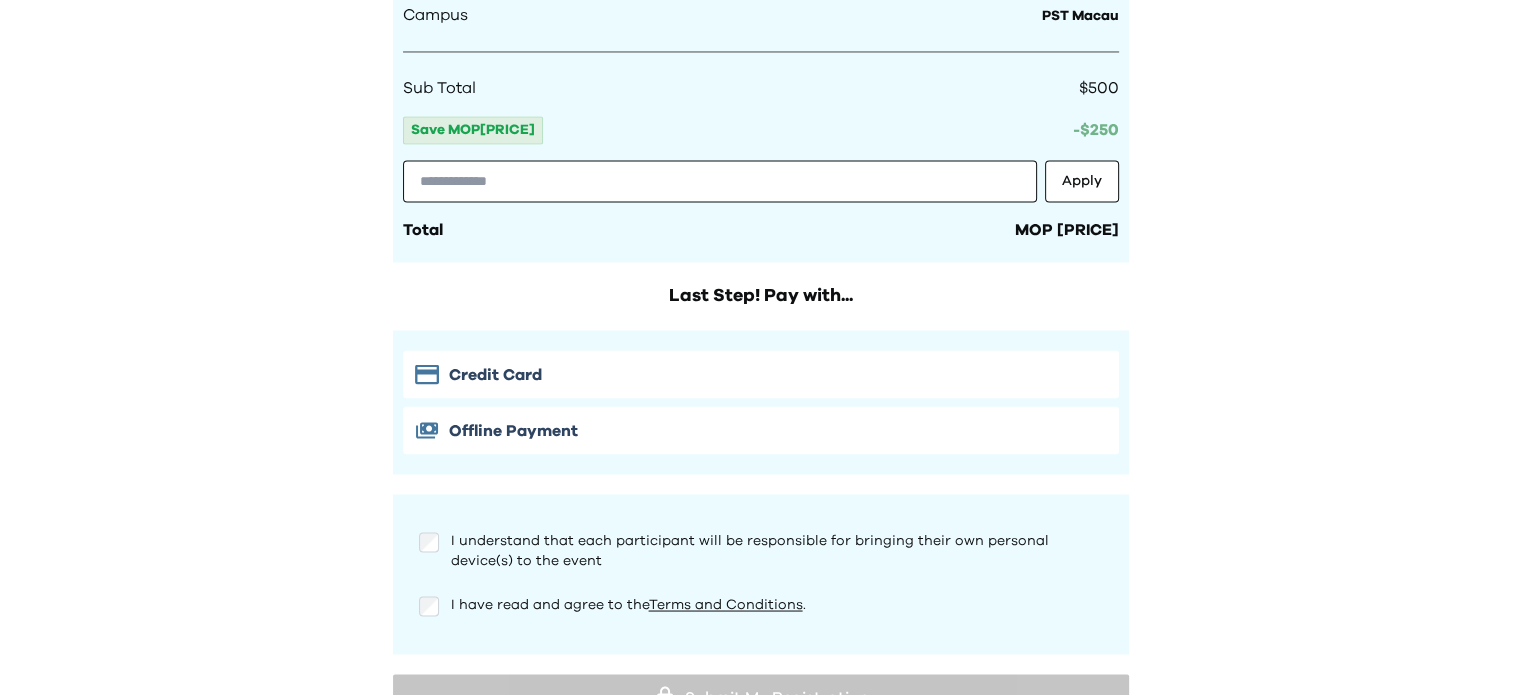 click on "Offline Payment" at bounding box center [761, 430] 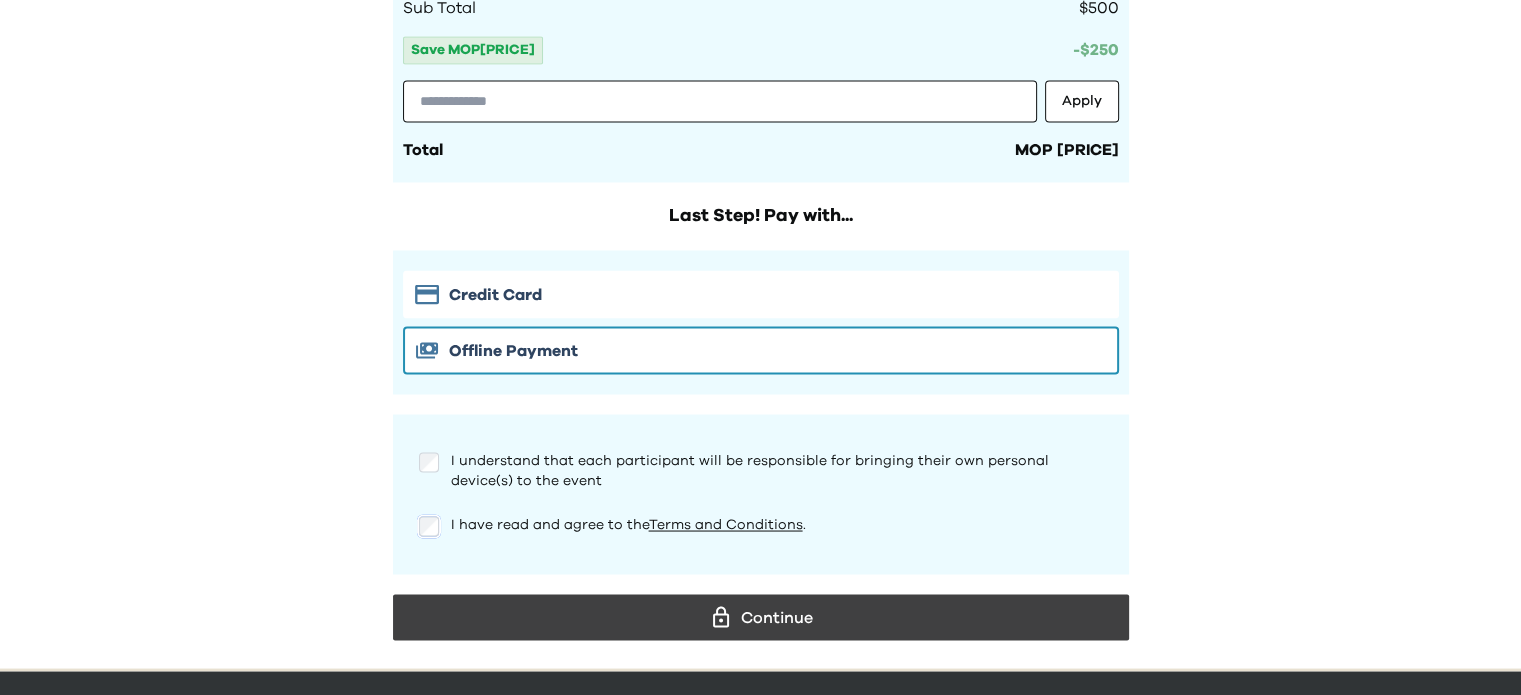 scroll, scrollTop: 3587, scrollLeft: 0, axis: vertical 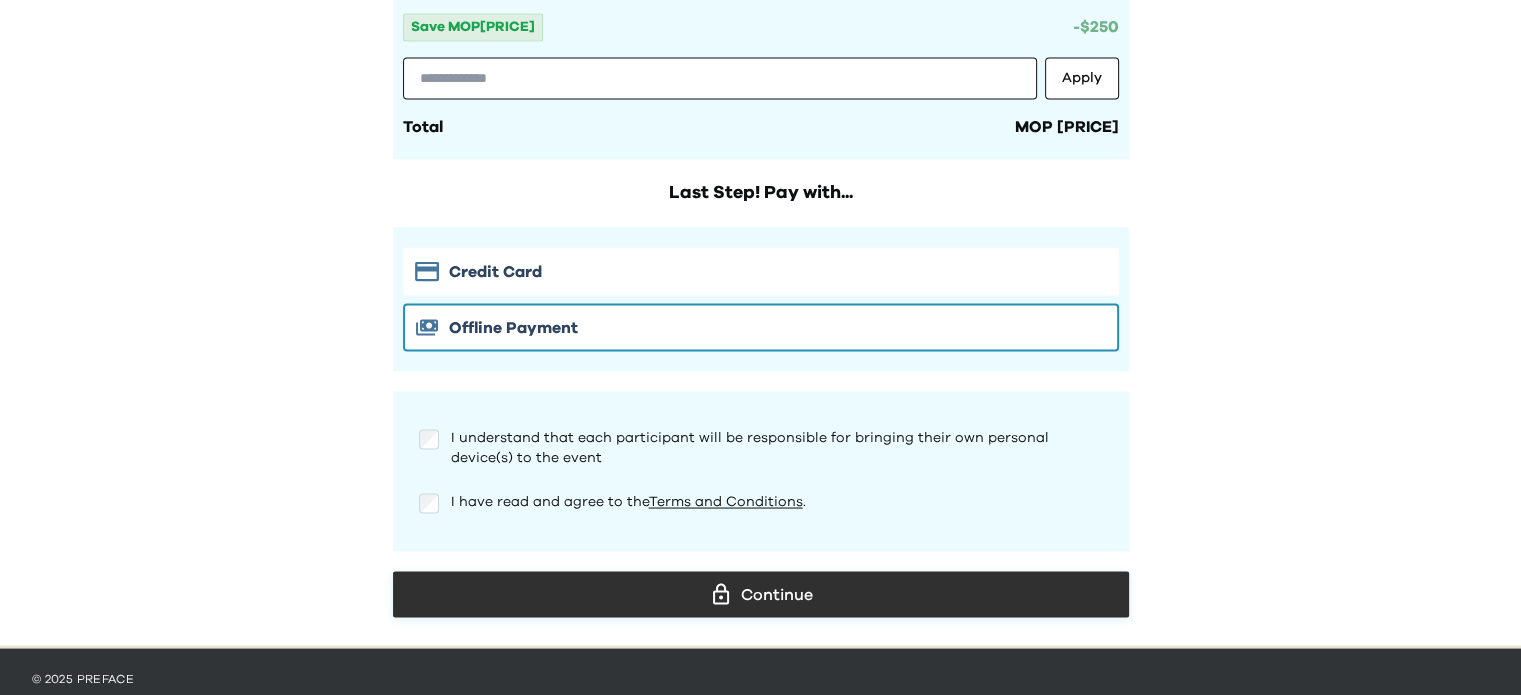 click 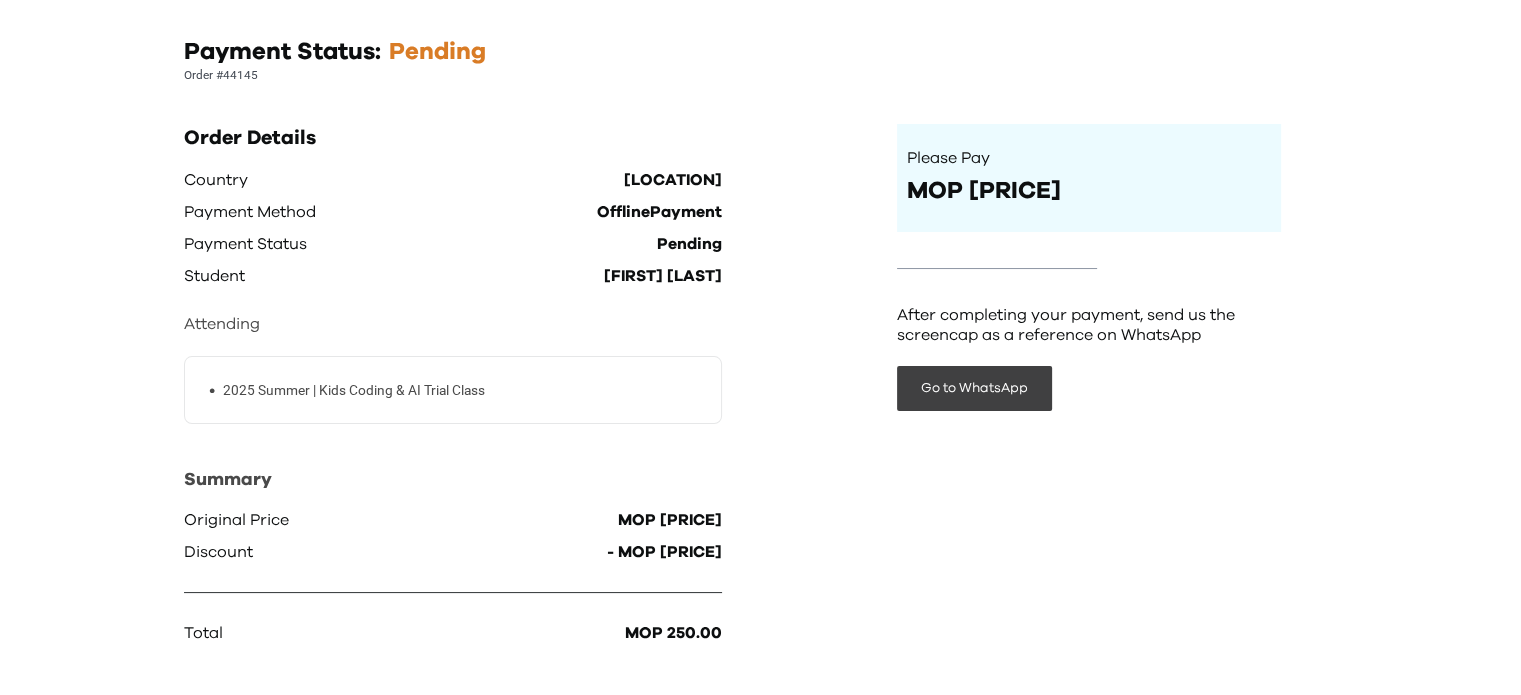 scroll, scrollTop: 101, scrollLeft: 0, axis: vertical 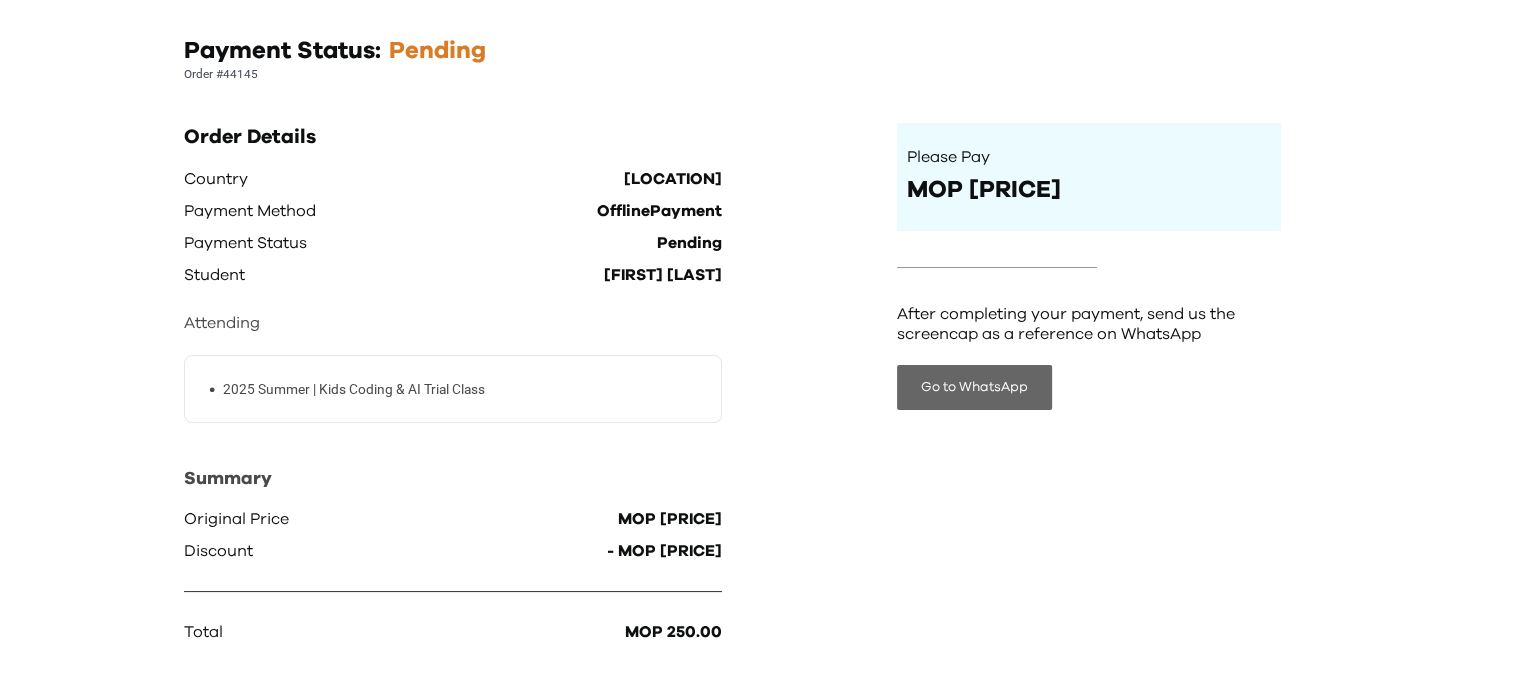 click on "Go to WhatsApp" at bounding box center (974, 387) 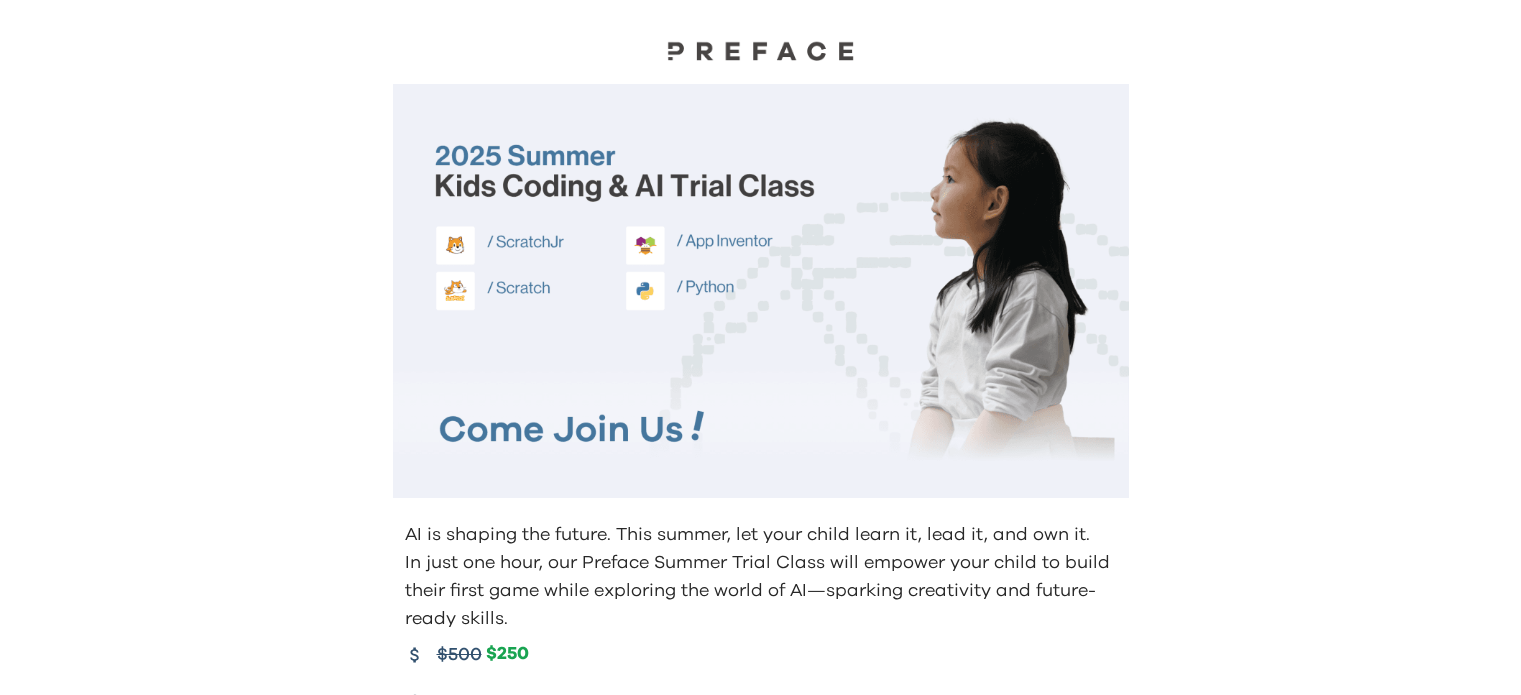 scroll, scrollTop: 0, scrollLeft: 0, axis: both 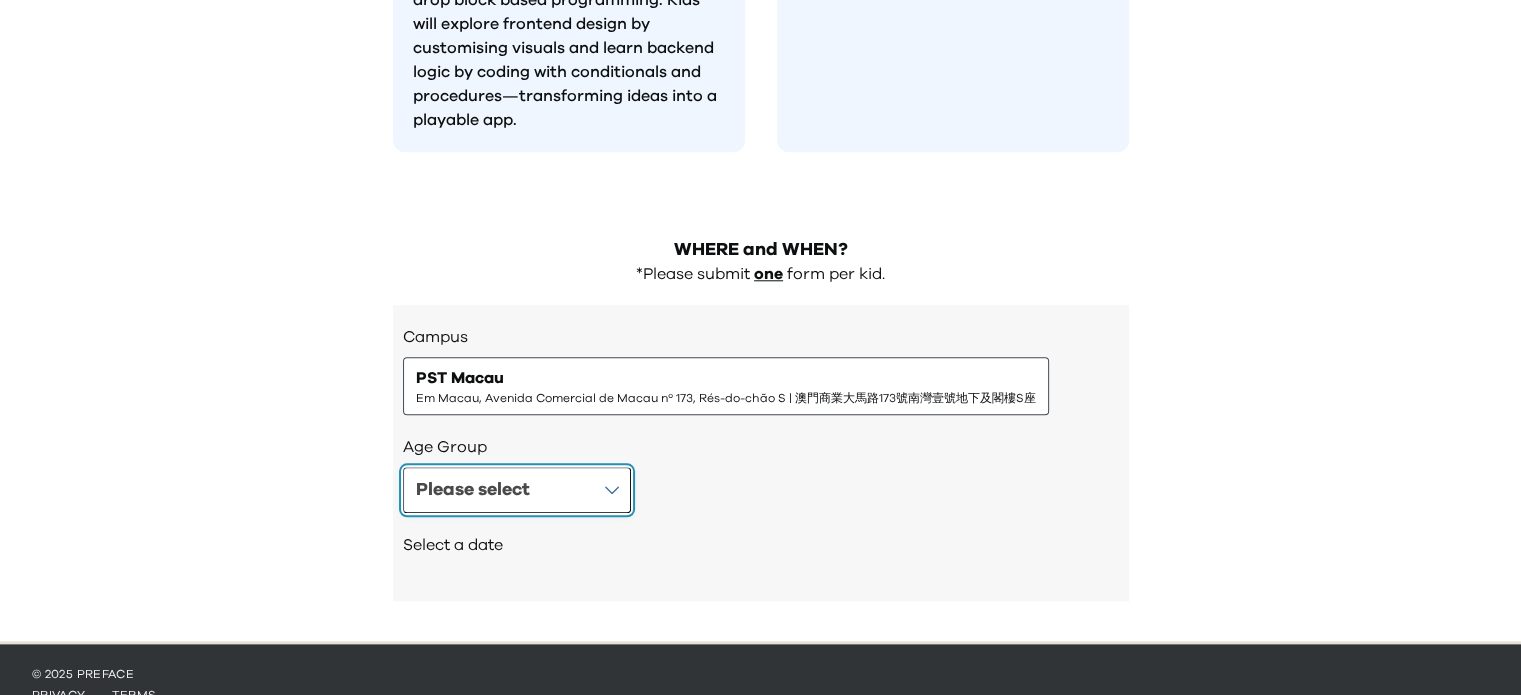 click on "Please select" at bounding box center [473, 490] 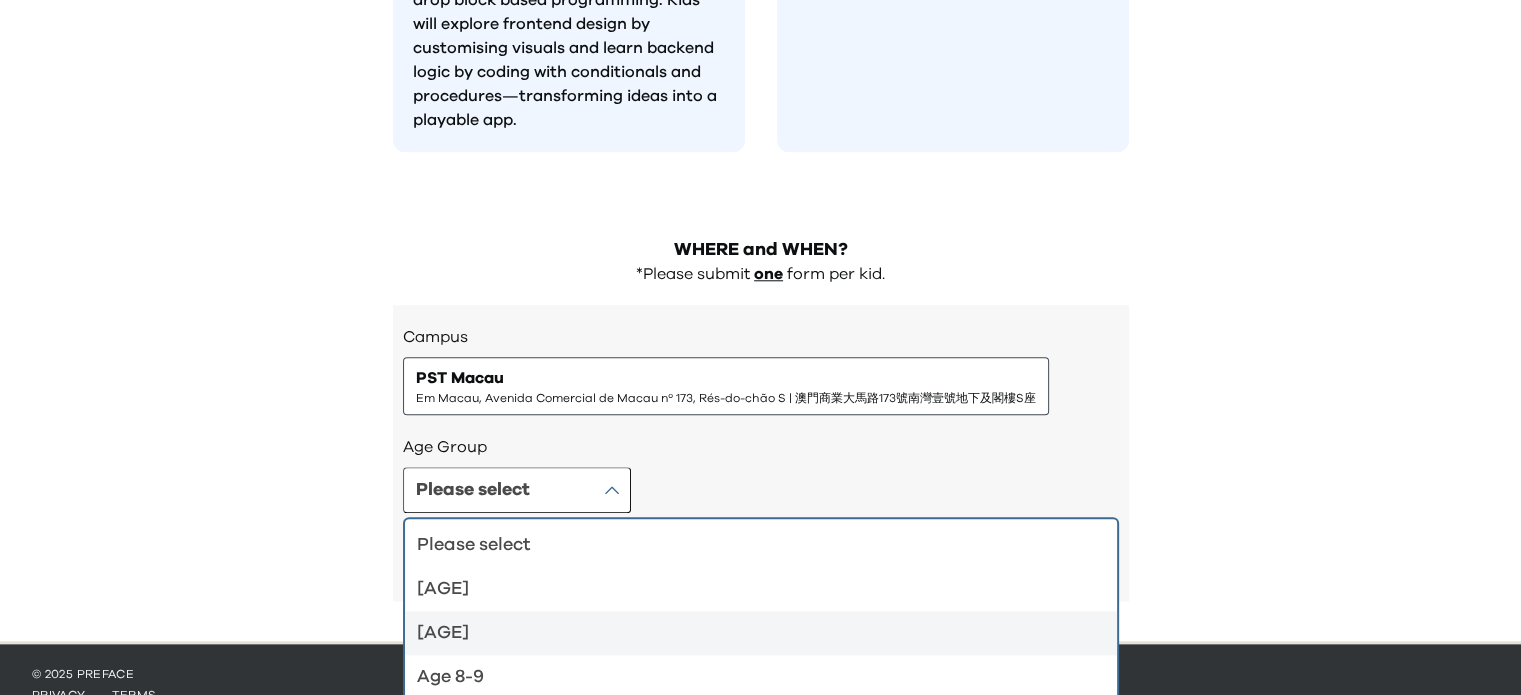 click on "Age [AGE]" at bounding box center (749, 633) 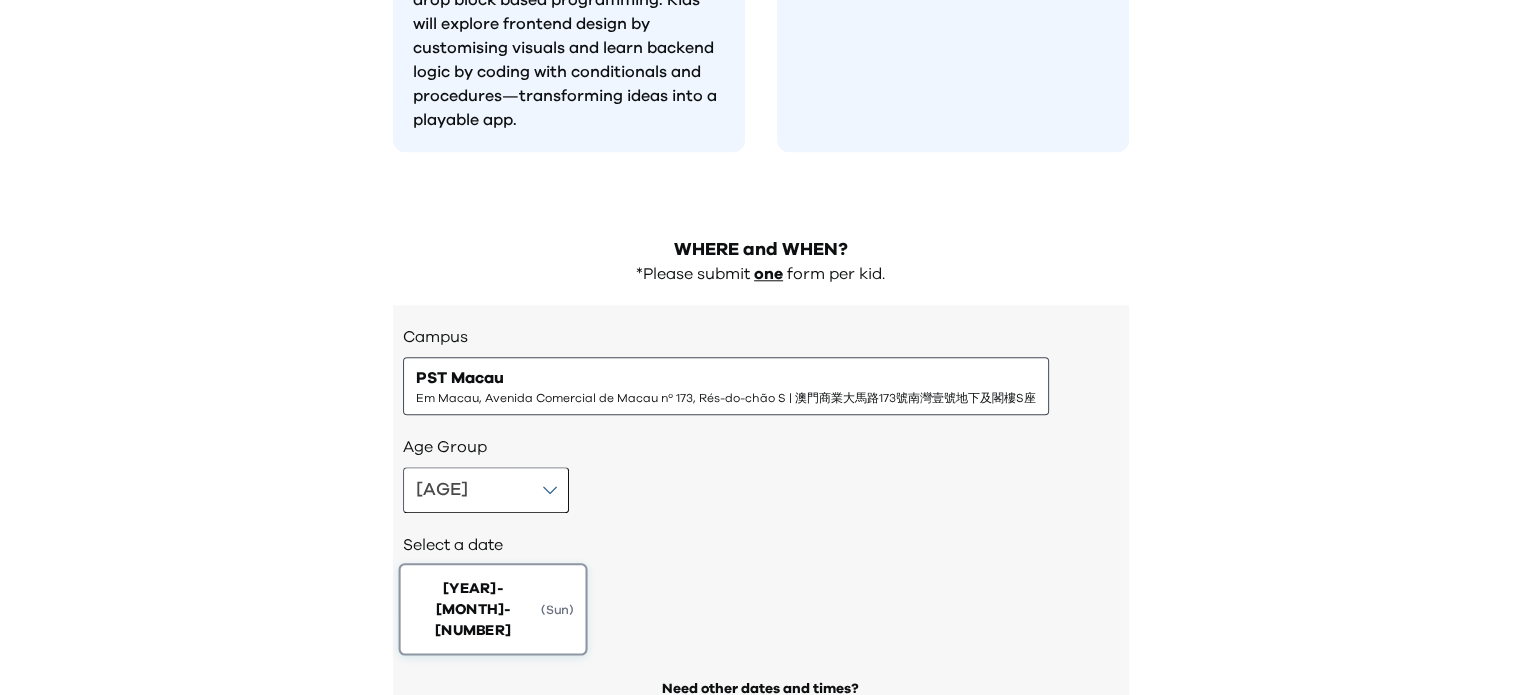 click on "[DATE] ( Sun )" at bounding box center (492, 609) 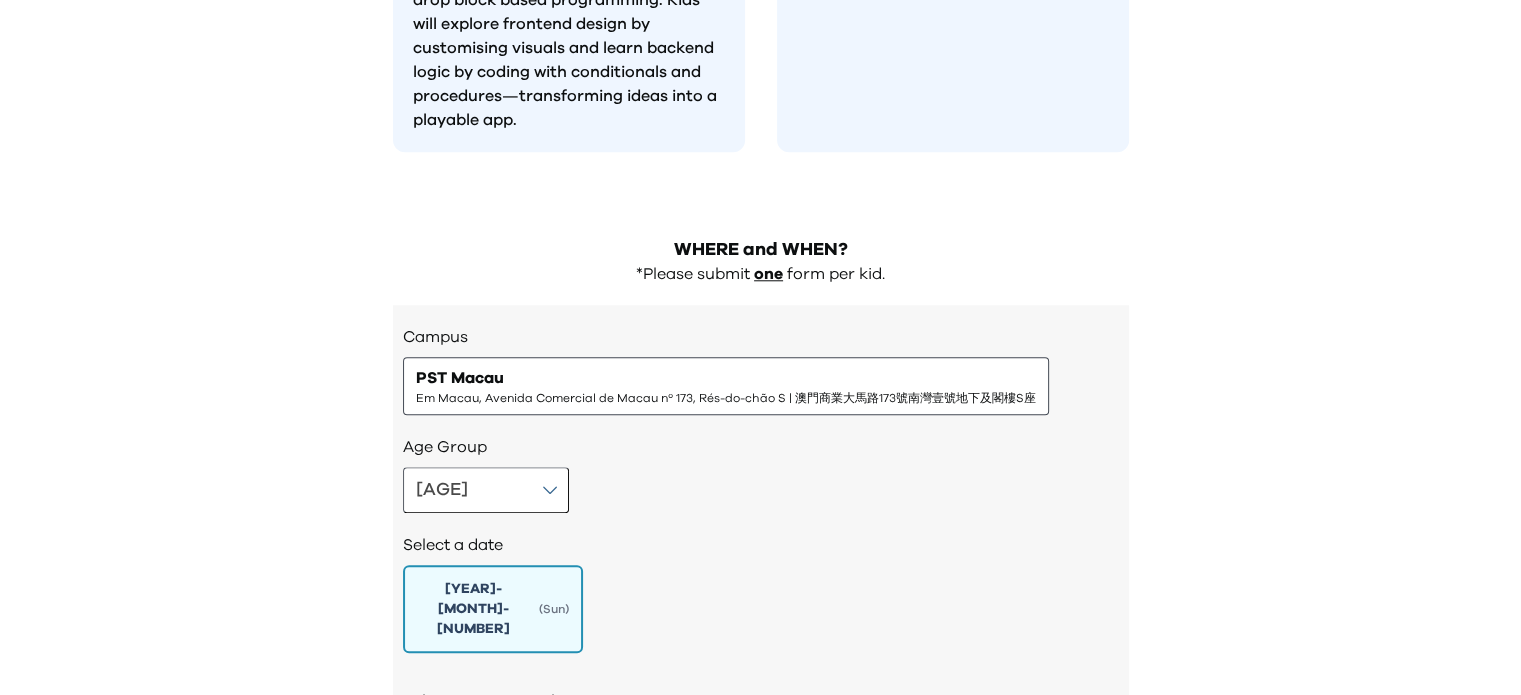 click on "03:30 PM - 04:30 PM" at bounding box center (553, 743) 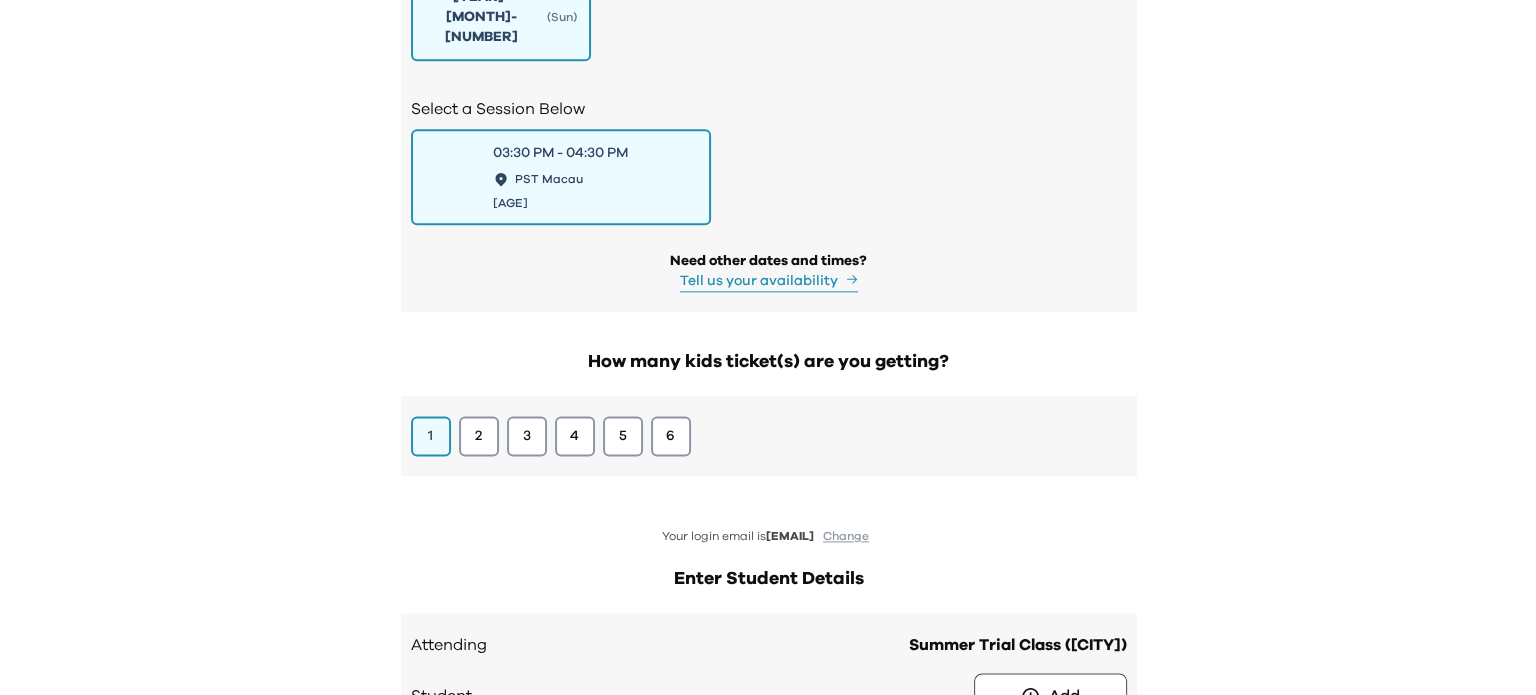 scroll, scrollTop: 2724, scrollLeft: 0, axis: vertical 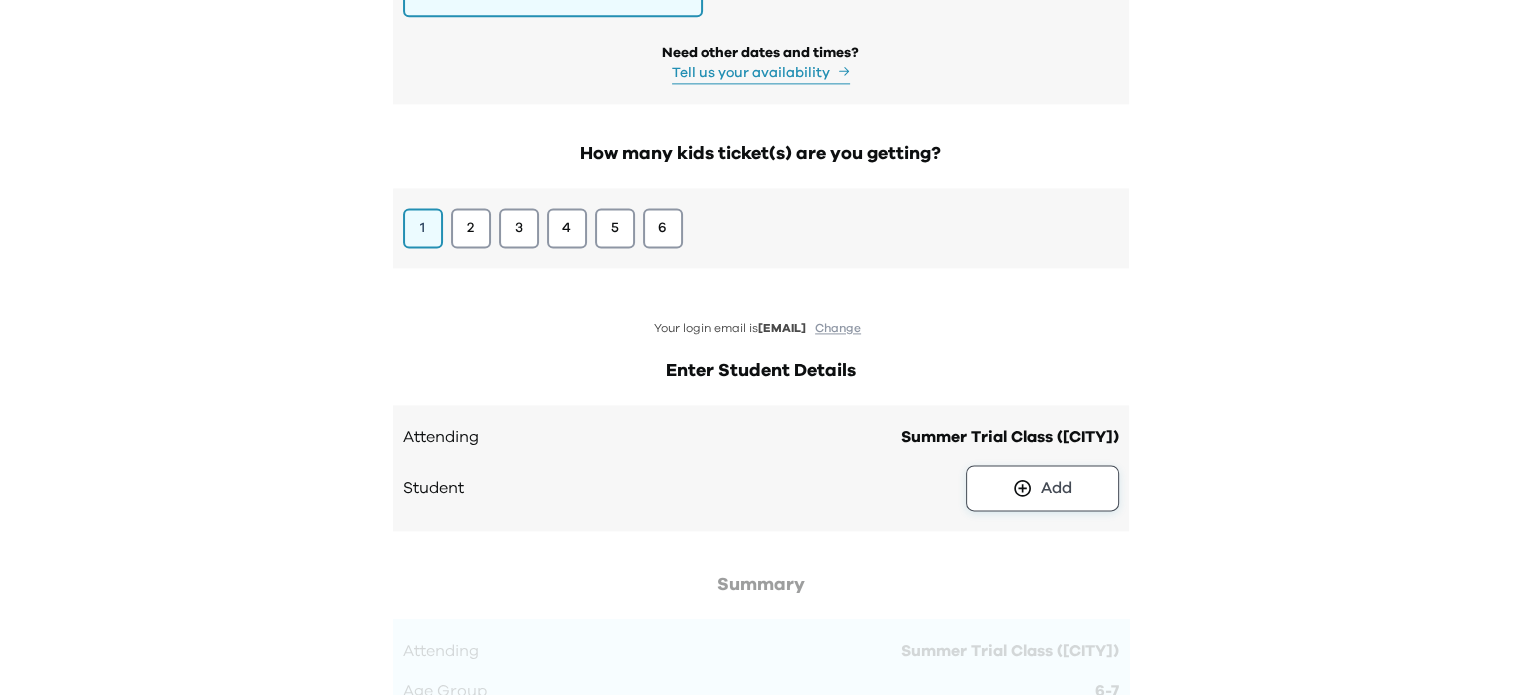 click on "Add" at bounding box center [1056, 488] 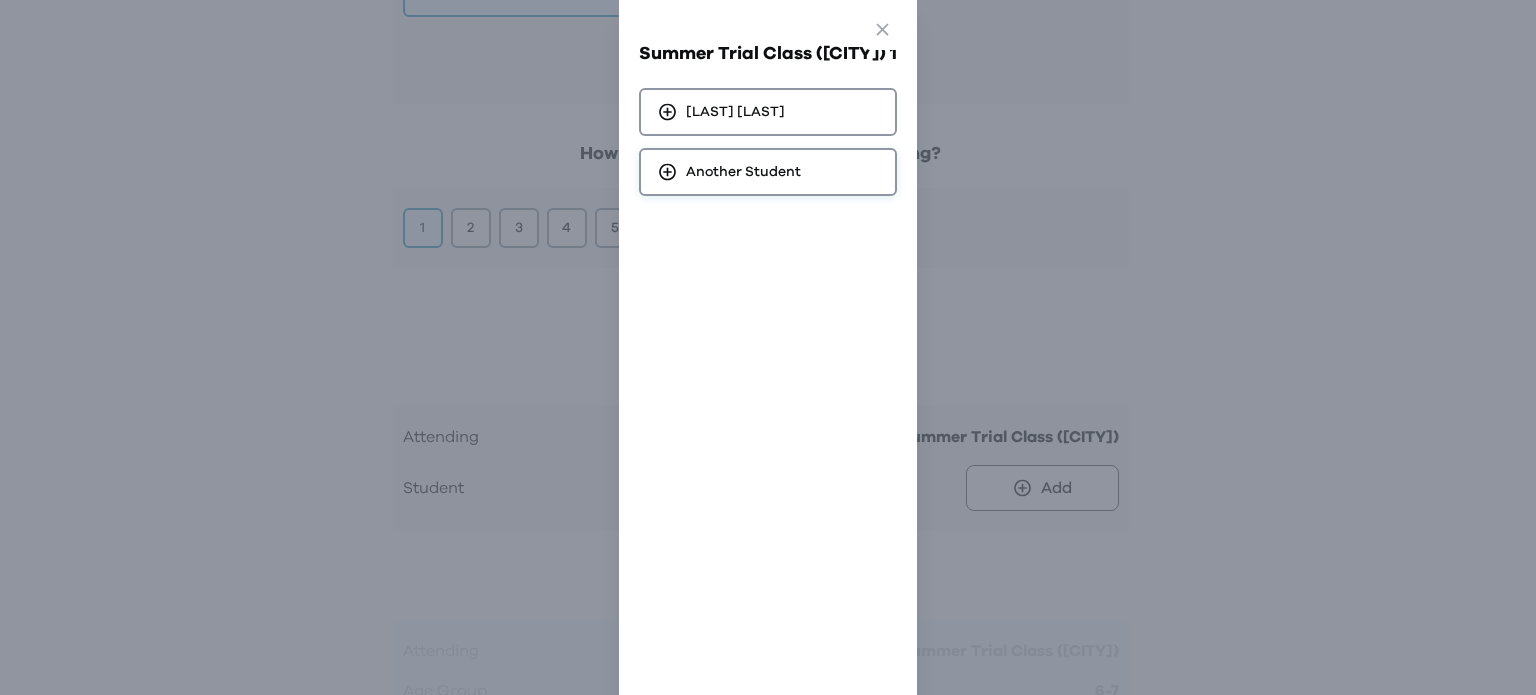 click on "Another Student" at bounding box center (768, 172) 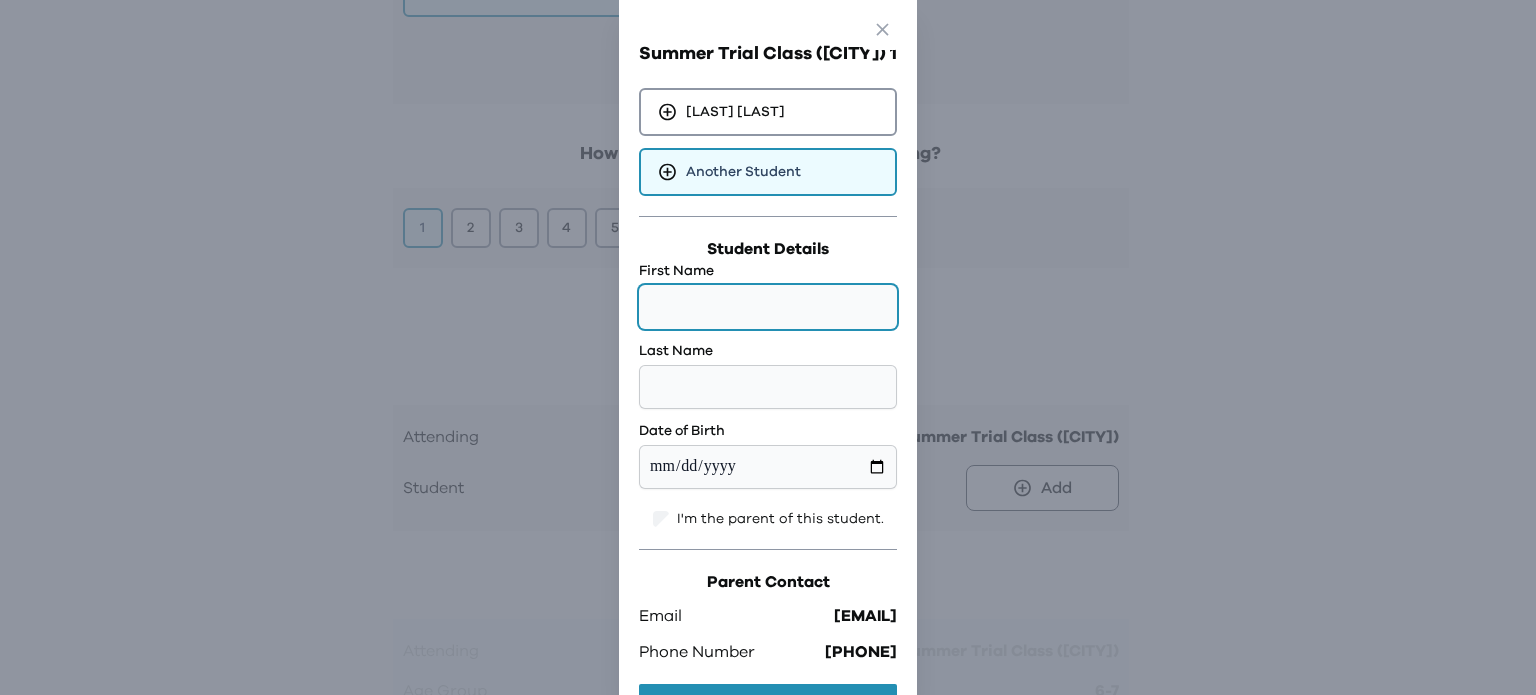 click at bounding box center [768, 307] 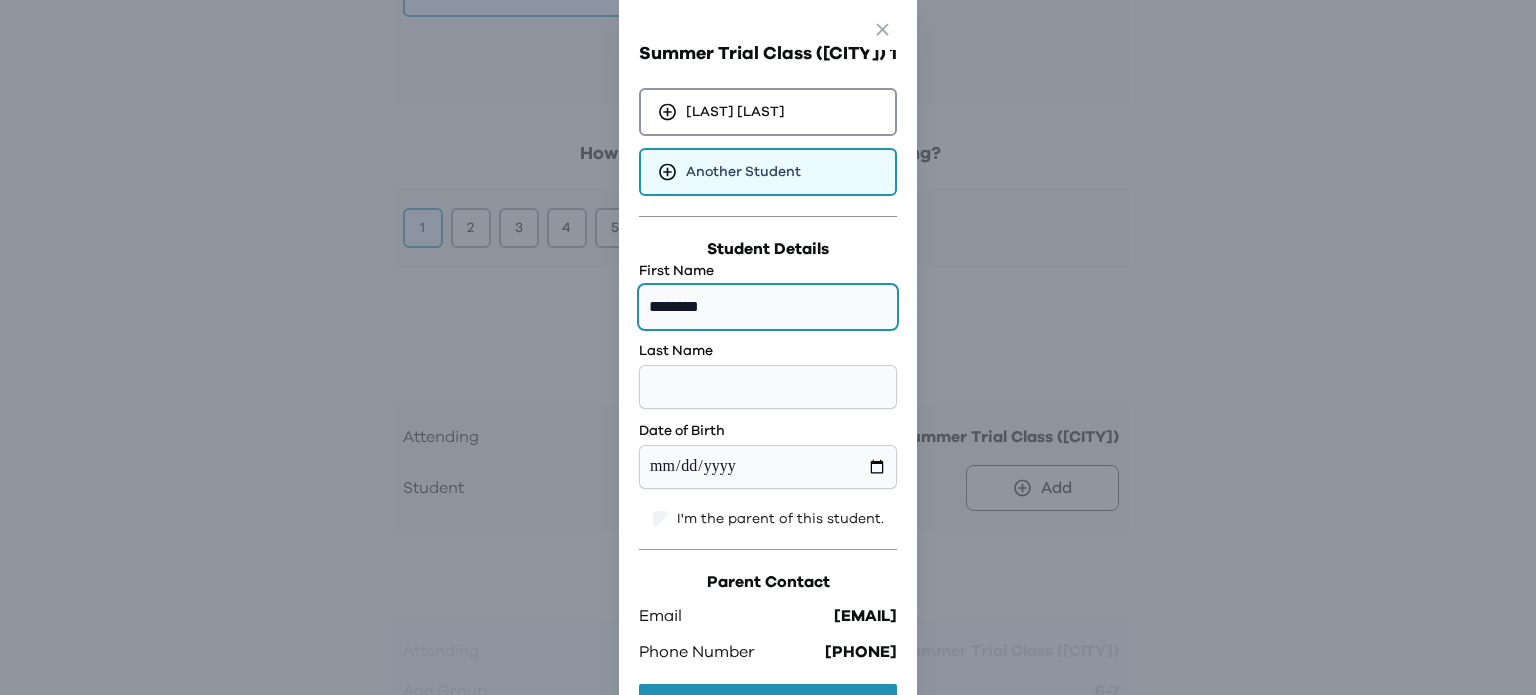 type on "********" 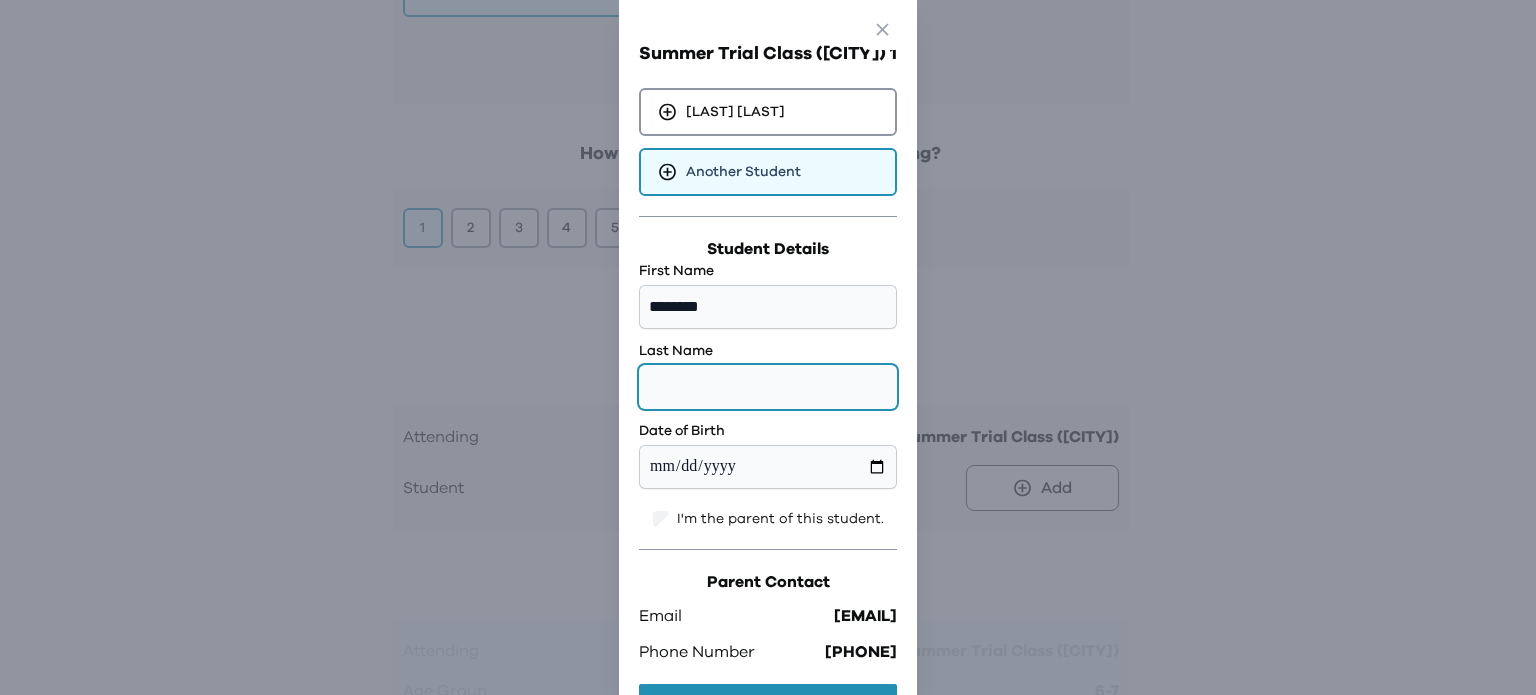 click at bounding box center [768, 387] 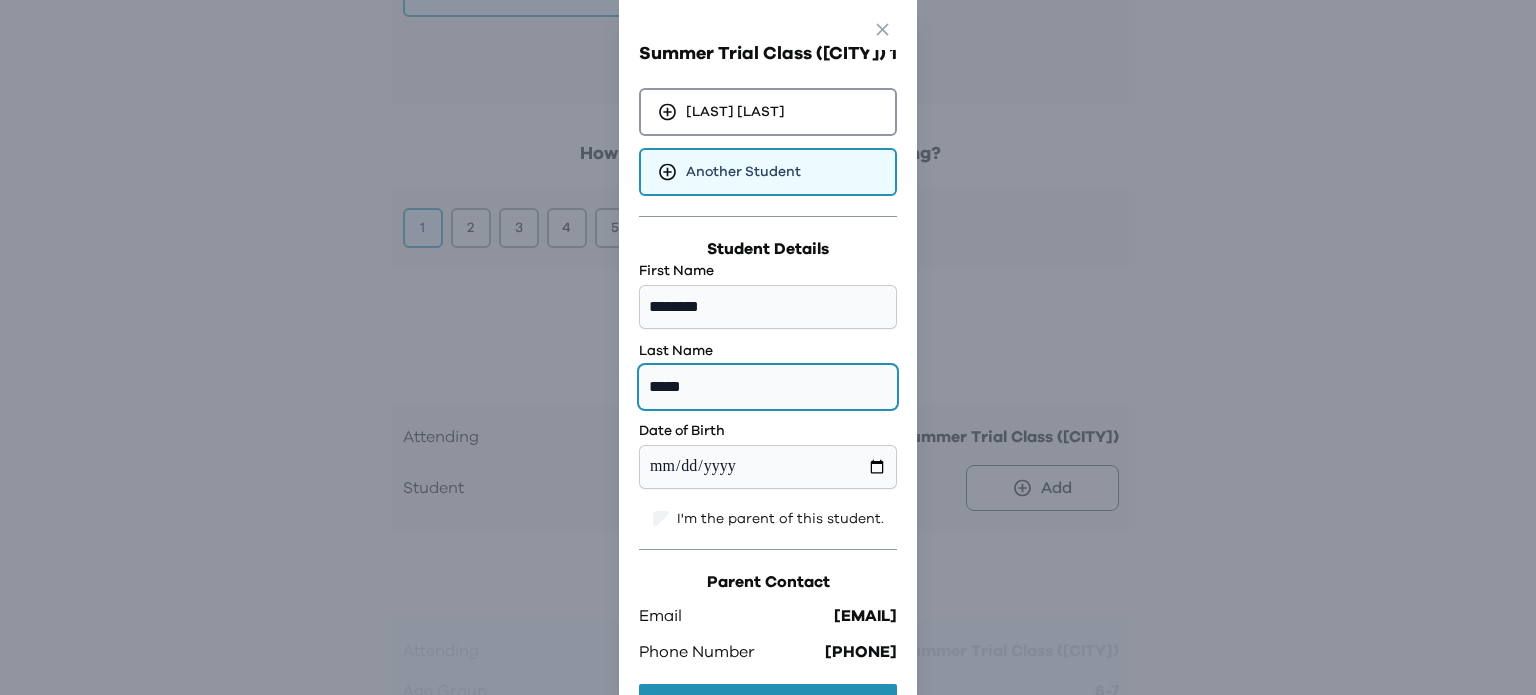 type on "*****" 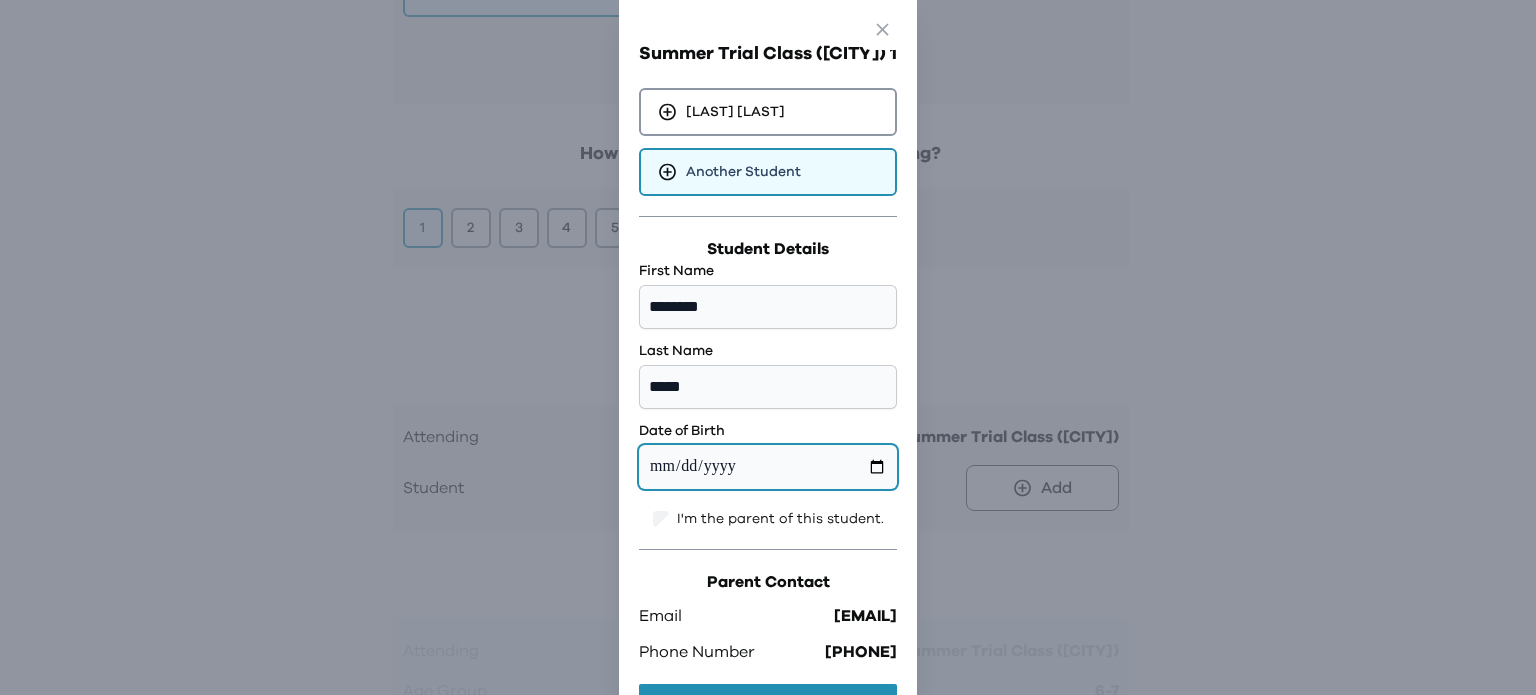 click at bounding box center [768, 467] 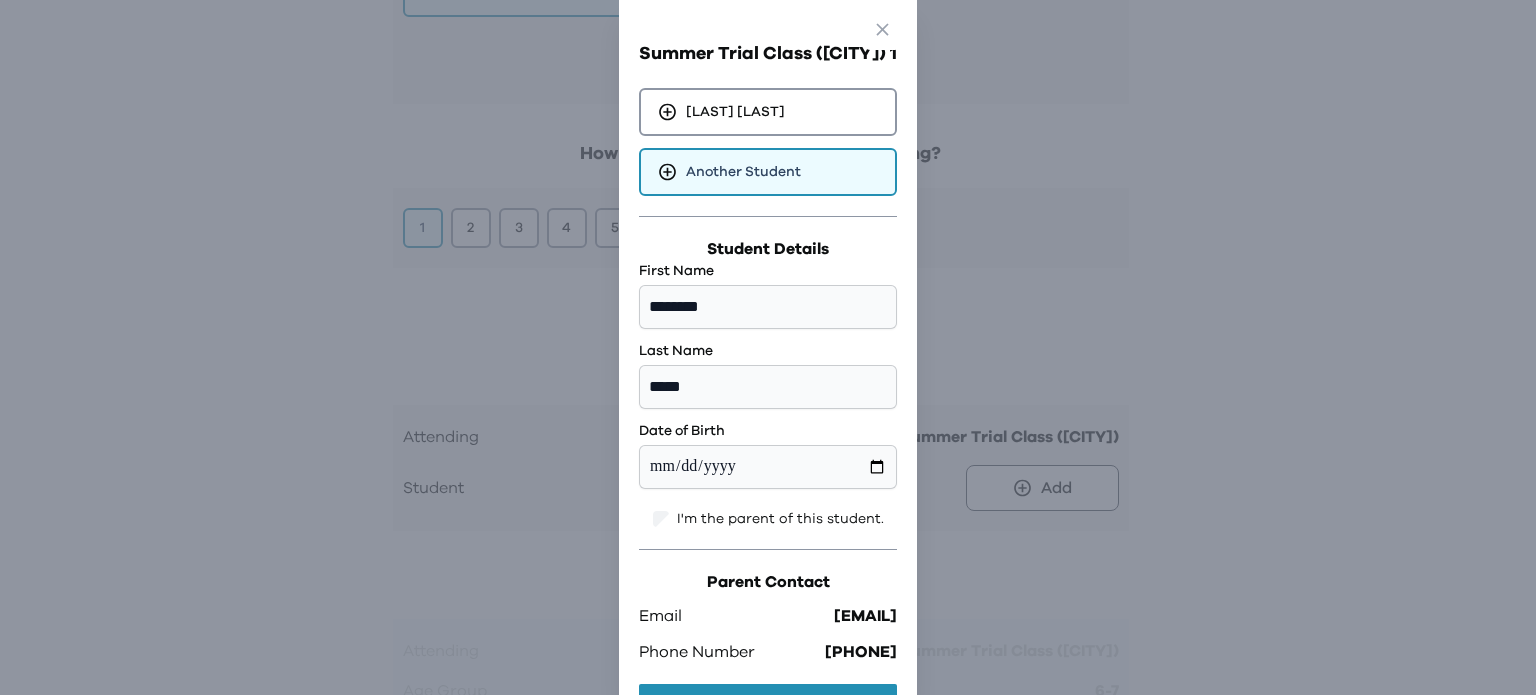 click on "Parent Contact" at bounding box center (768, 582) 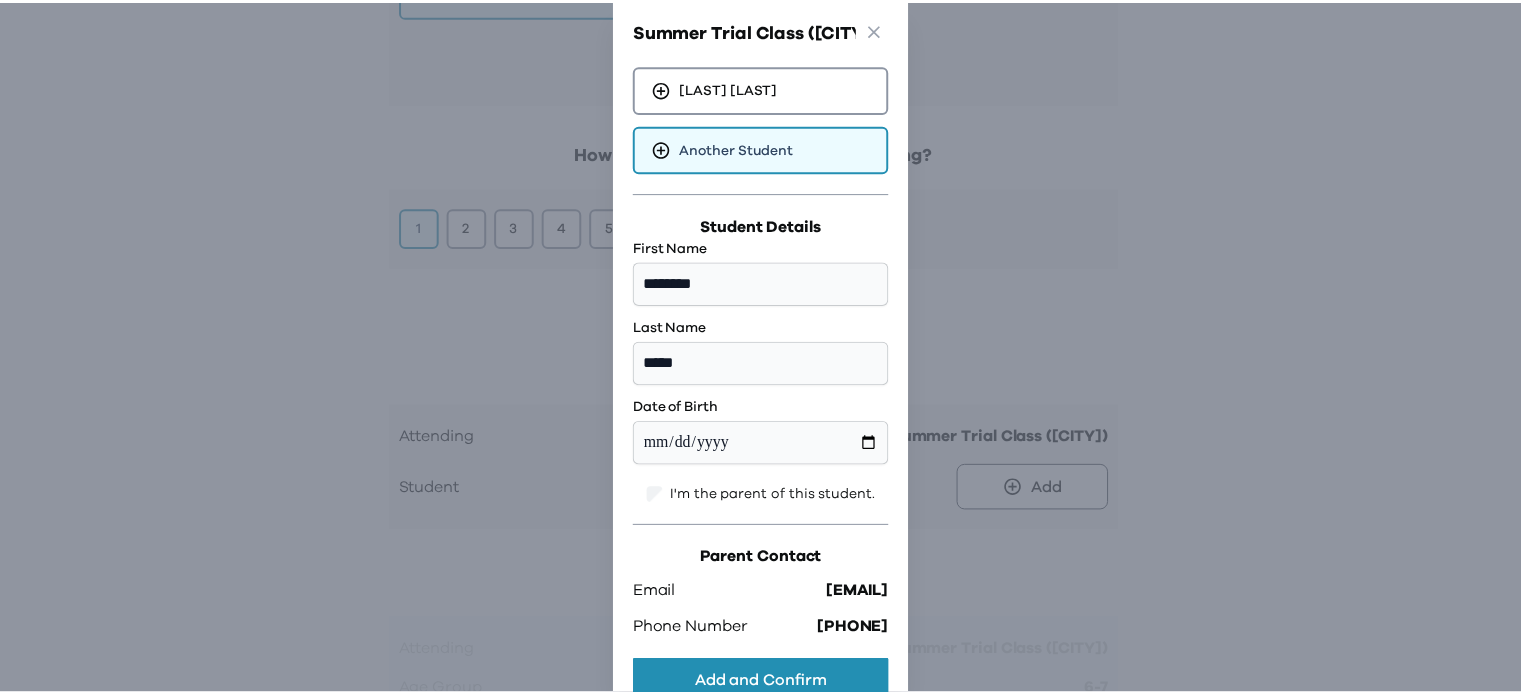 scroll, scrollTop: 36, scrollLeft: 0, axis: vertical 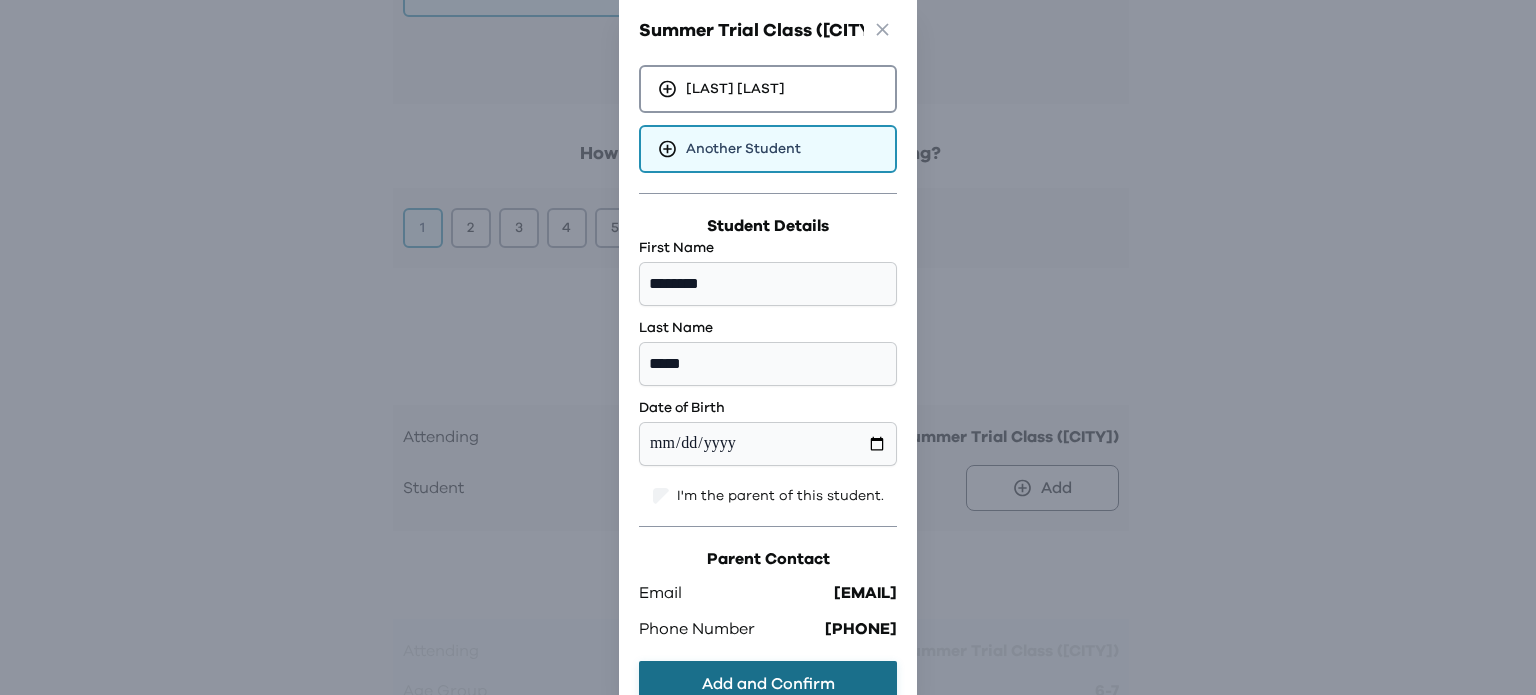 click on "Add and Confirm" at bounding box center (768, 684) 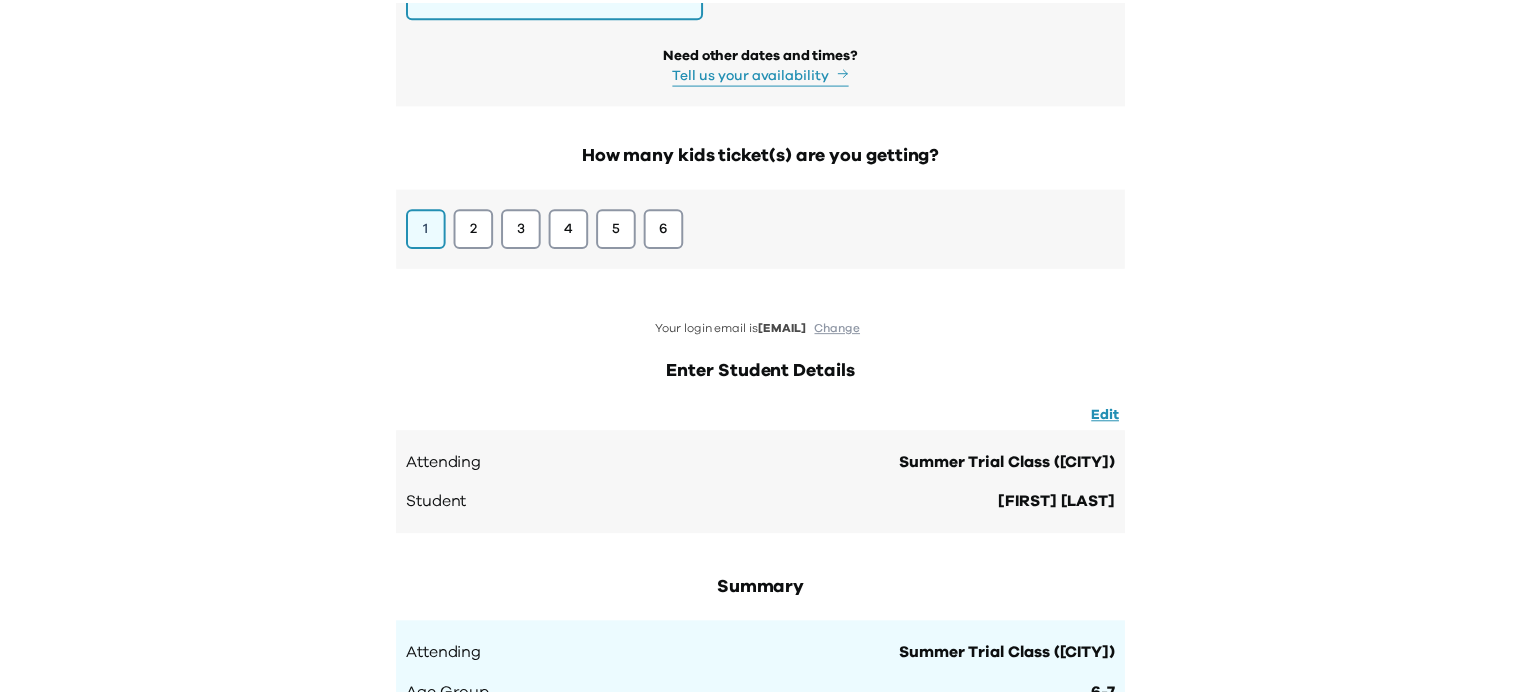 scroll, scrollTop: 0, scrollLeft: 0, axis: both 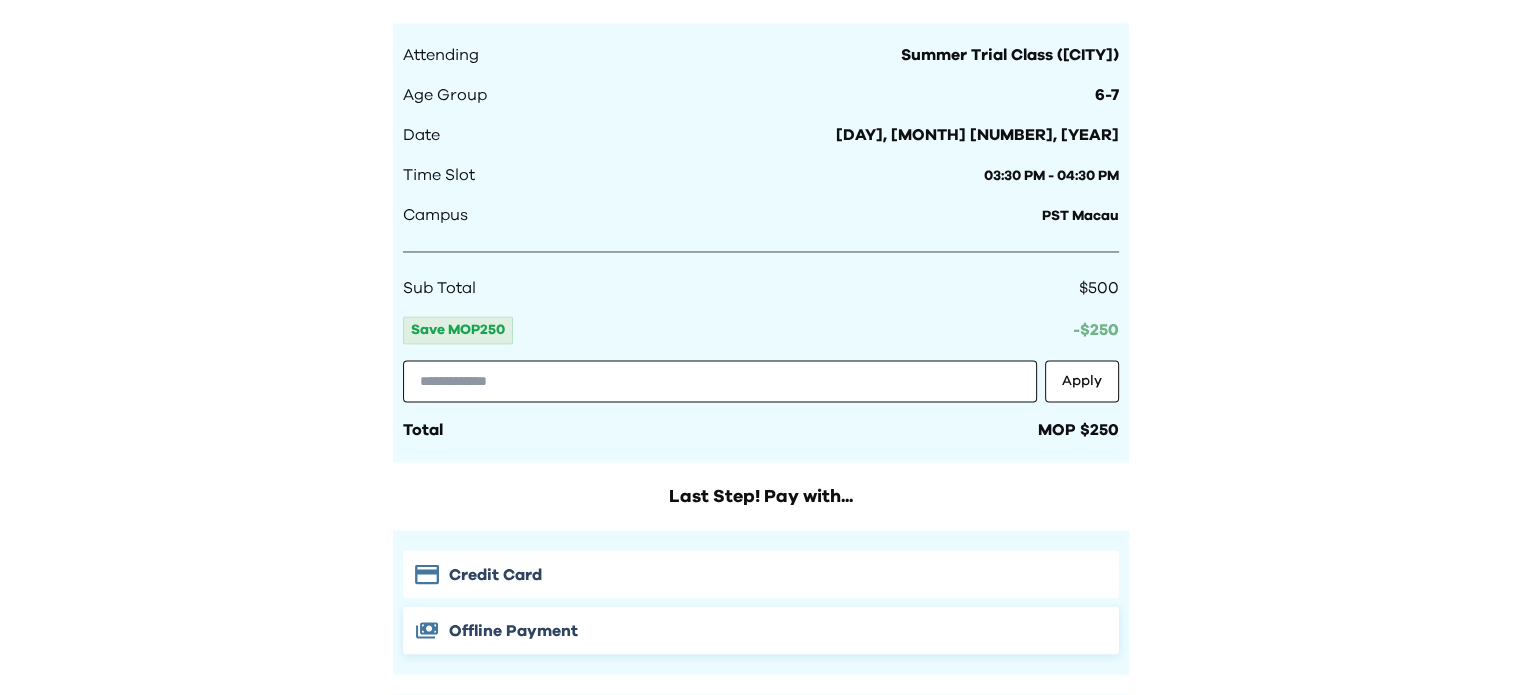 click on "Offline Payment" at bounding box center [513, 630] 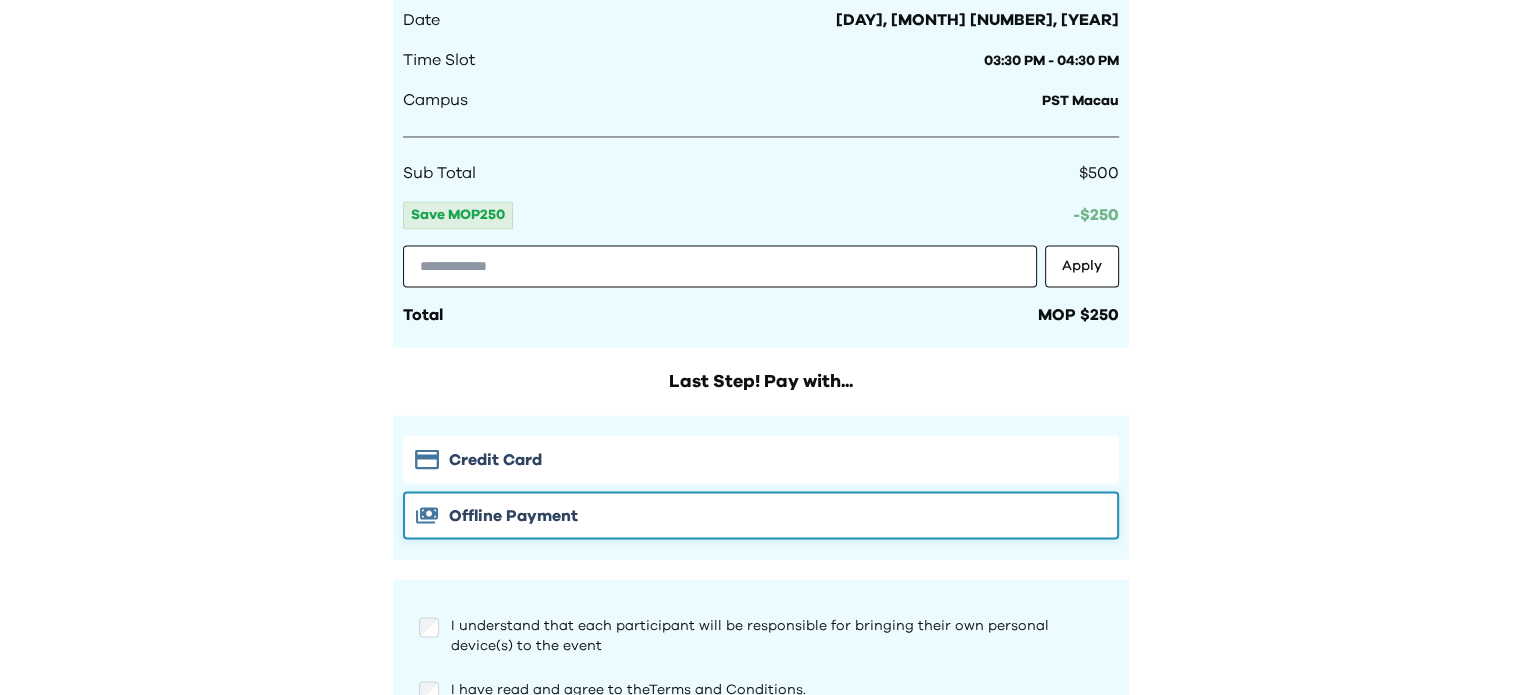 scroll, scrollTop: 3524, scrollLeft: 0, axis: vertical 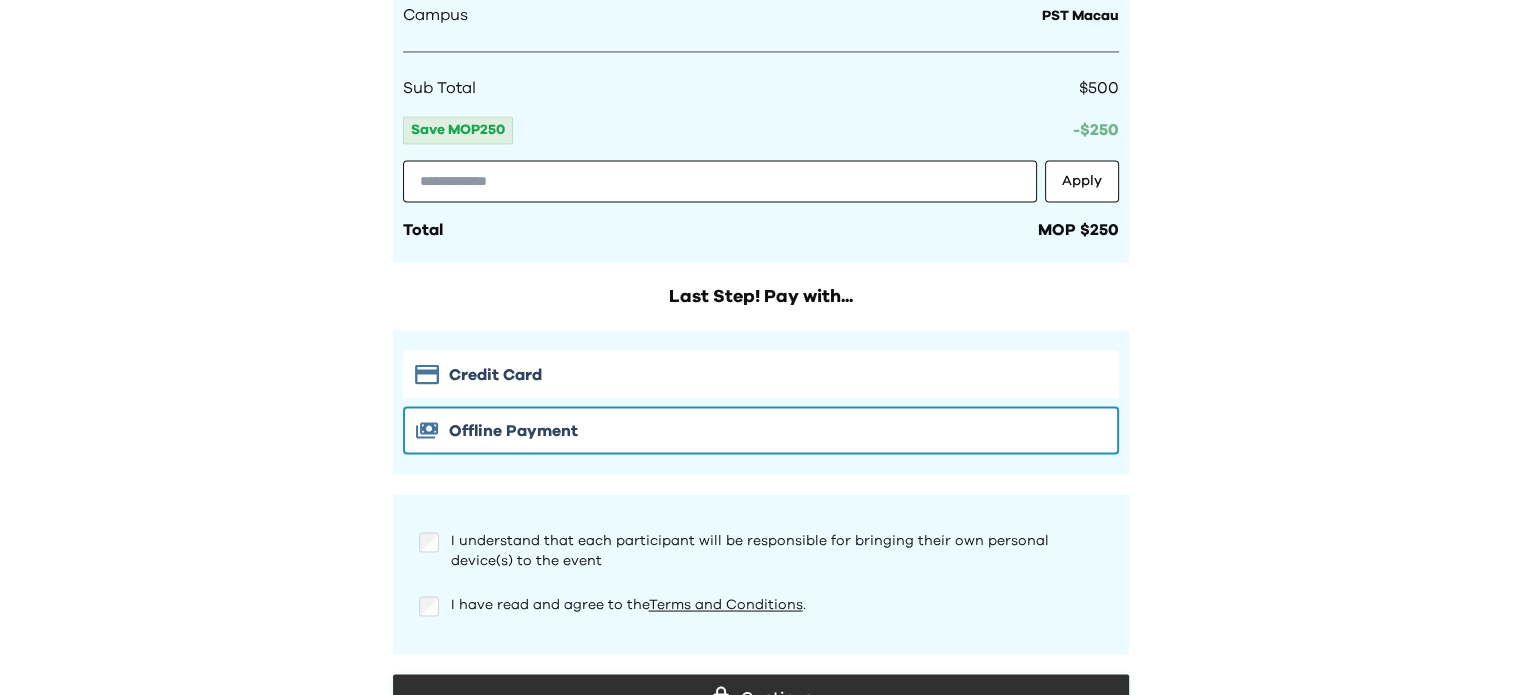 click on "Continue" at bounding box center [761, 697] 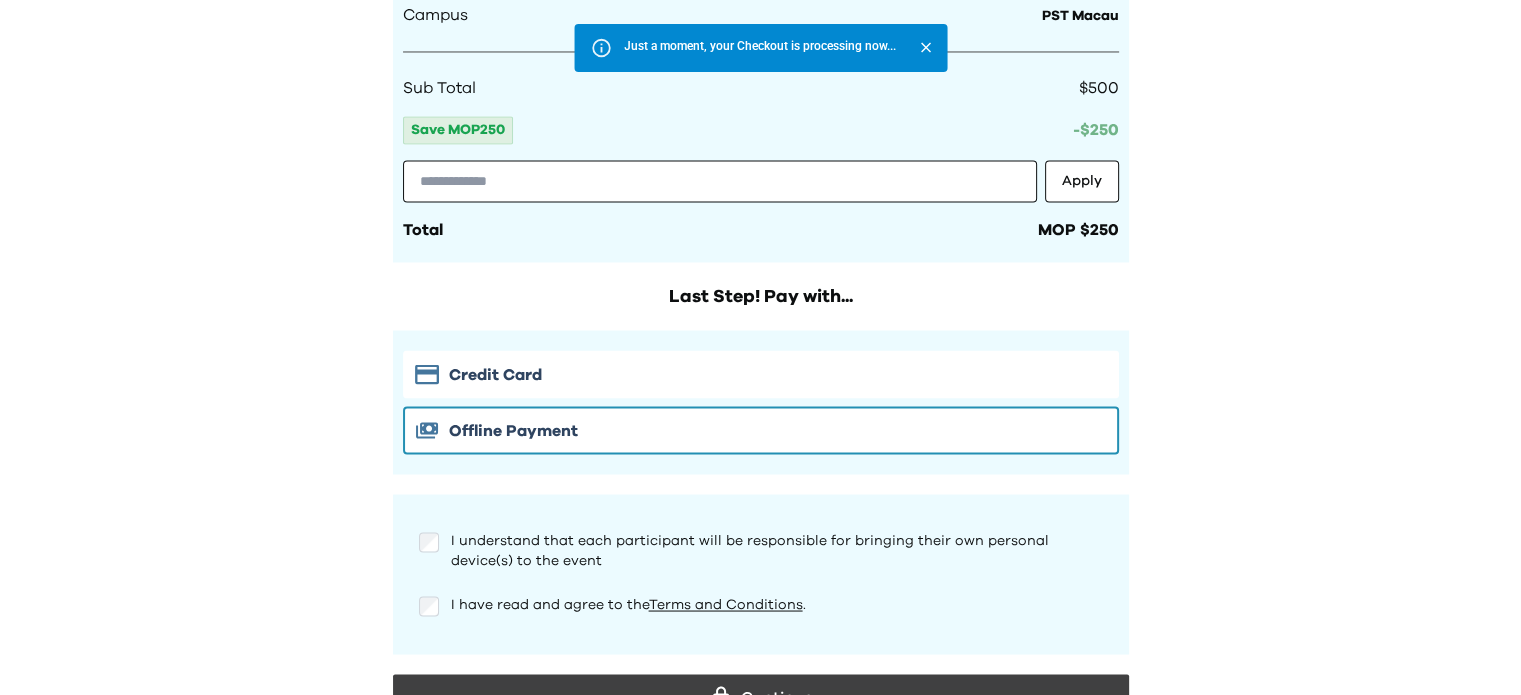 scroll, scrollTop: 0, scrollLeft: 0, axis: both 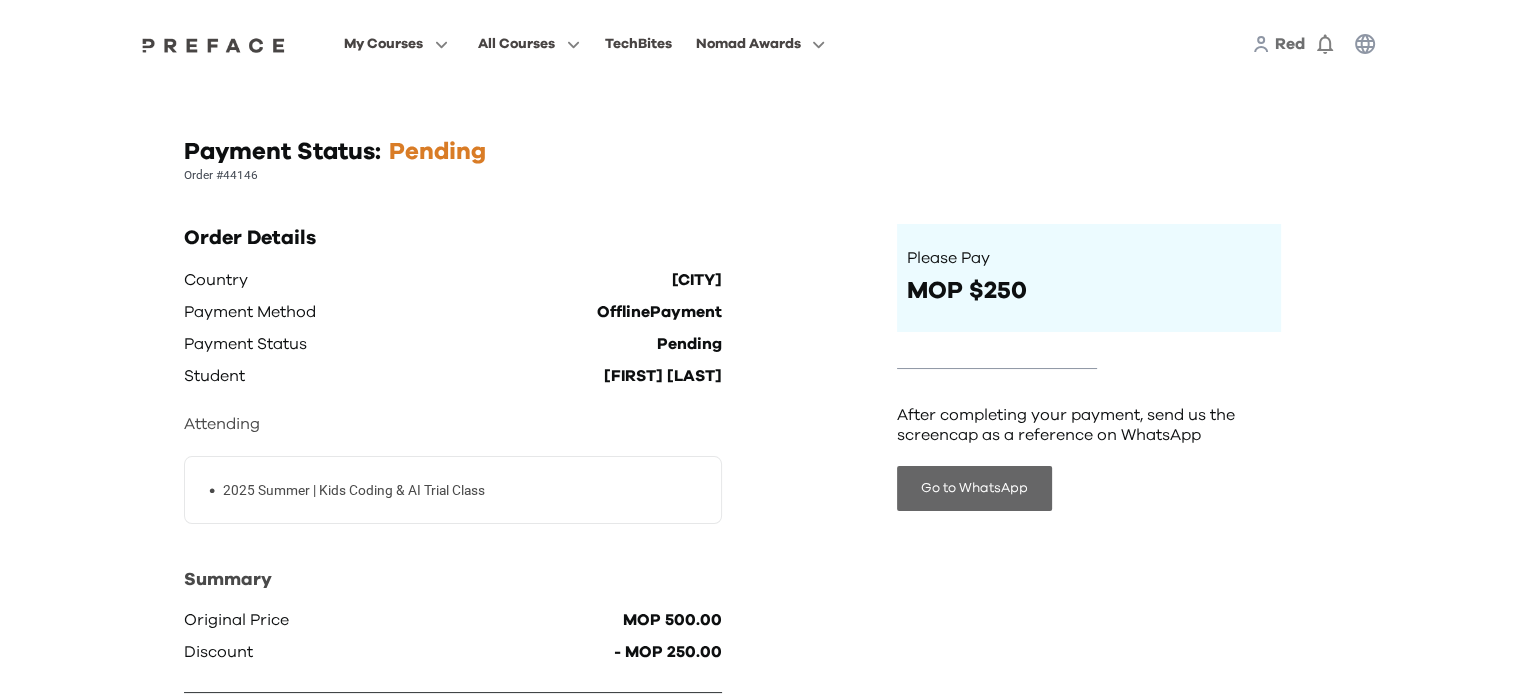 click on "Go to WhatsApp" at bounding box center [974, 488] 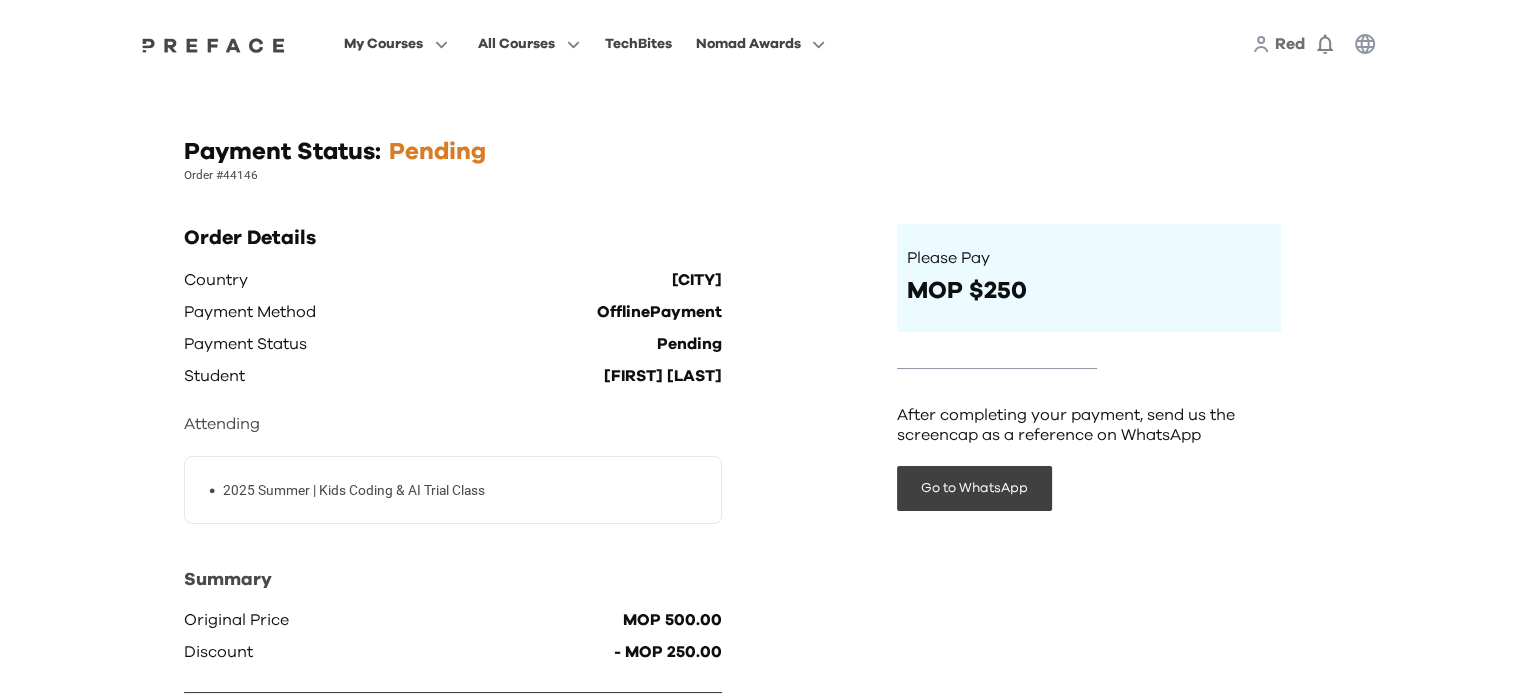 scroll, scrollTop: 101, scrollLeft: 0, axis: vertical 